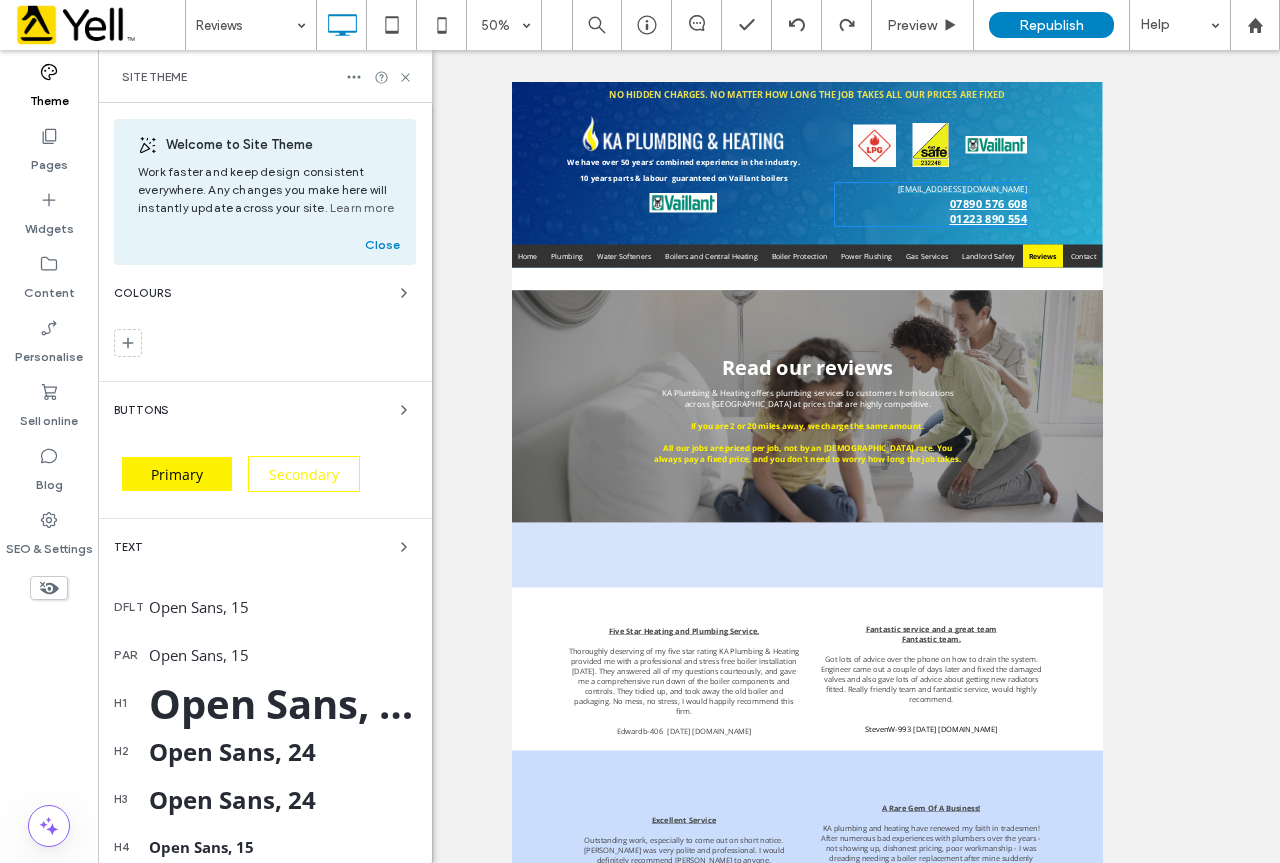 scroll, scrollTop: 400, scrollLeft: 0, axis: vertical 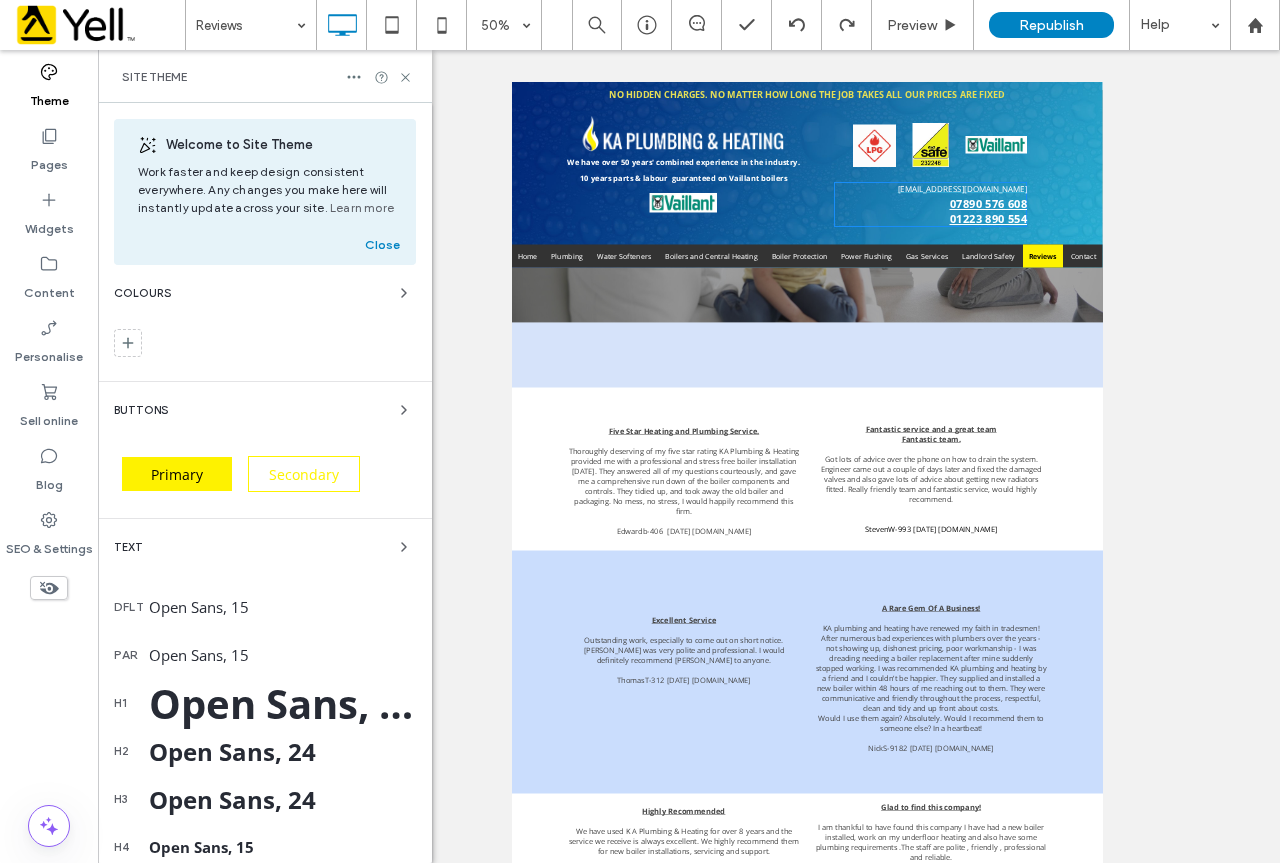 click on "Unhide?
Yes
Unhide?
Yes
Unhide?
Yes
Unhide?
Yes
Unhide?
Yes" at bounding box center [689, 456] 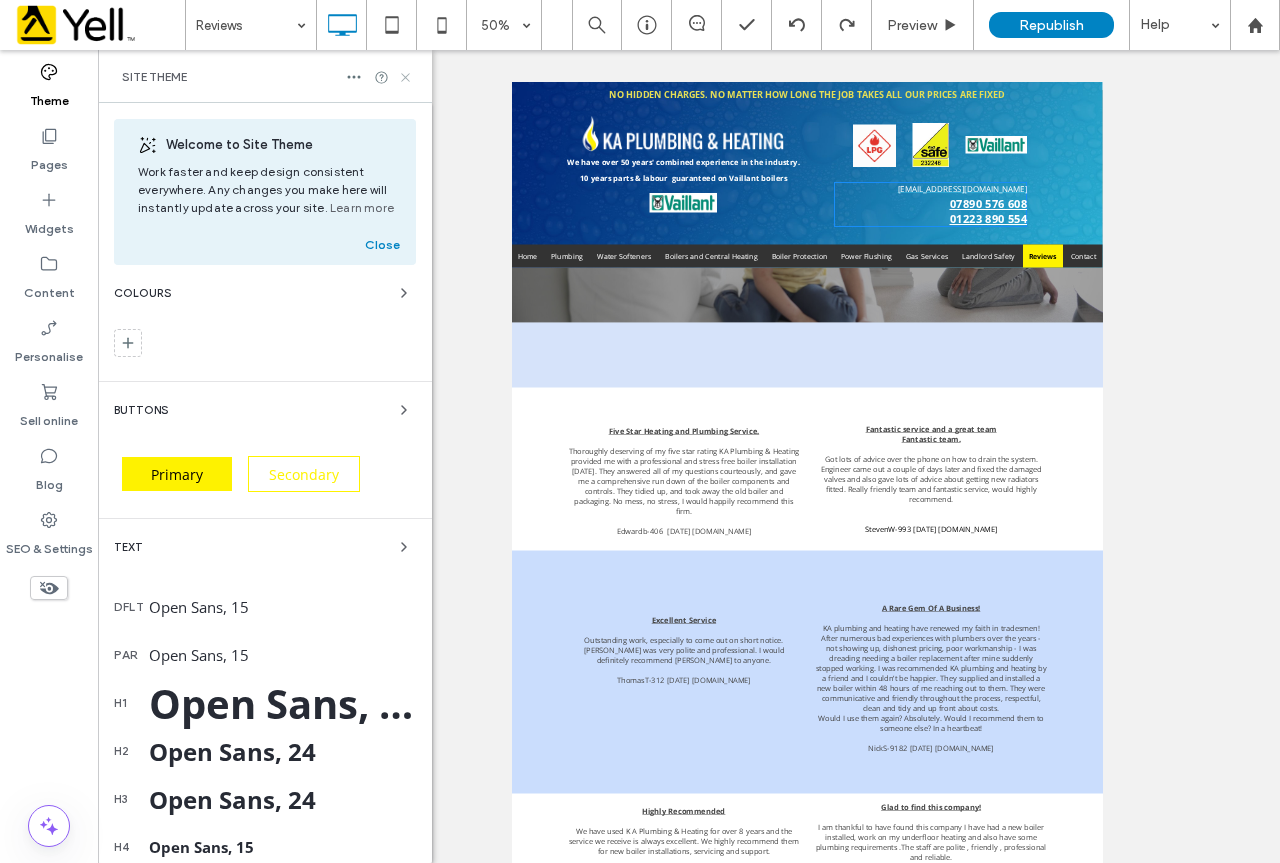 click 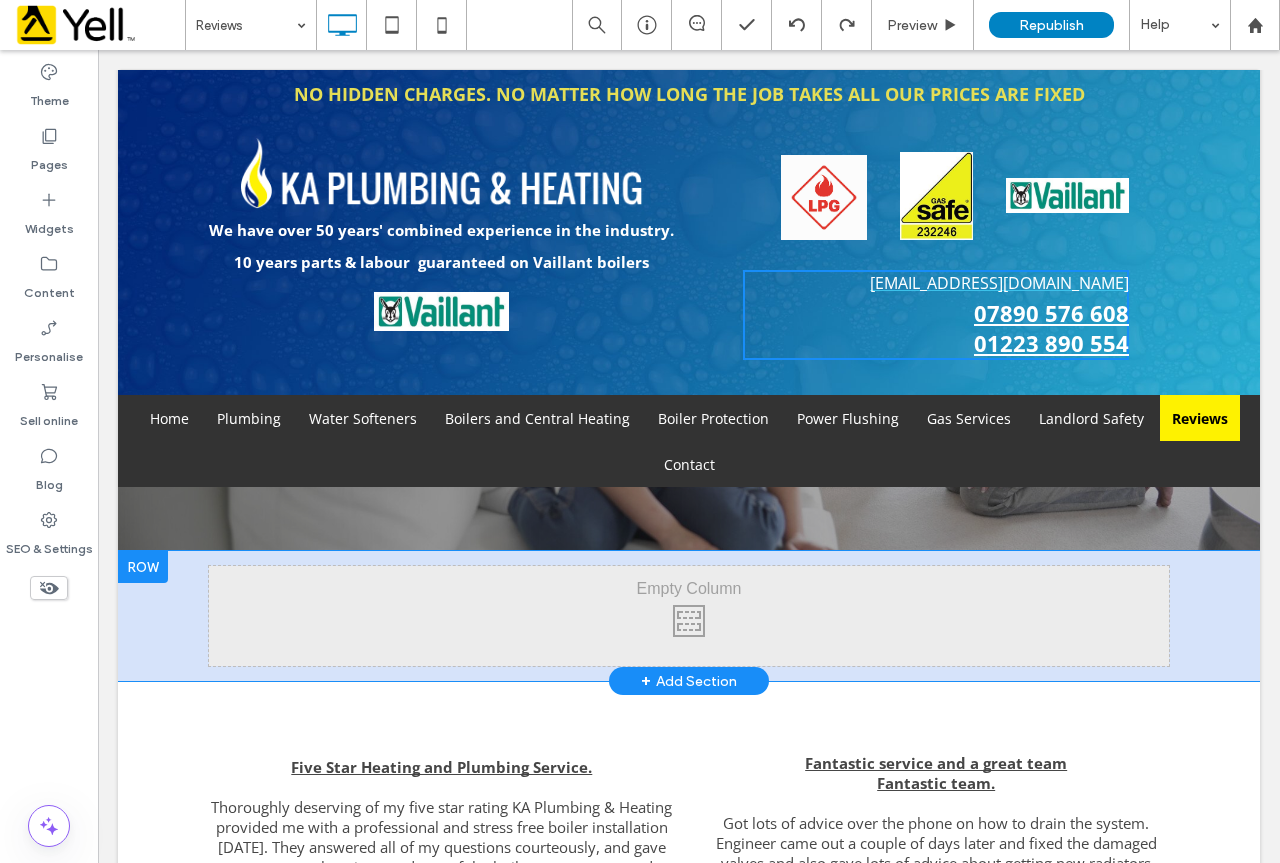 click on "Click To Paste
Row + Add Section" at bounding box center [689, 616] 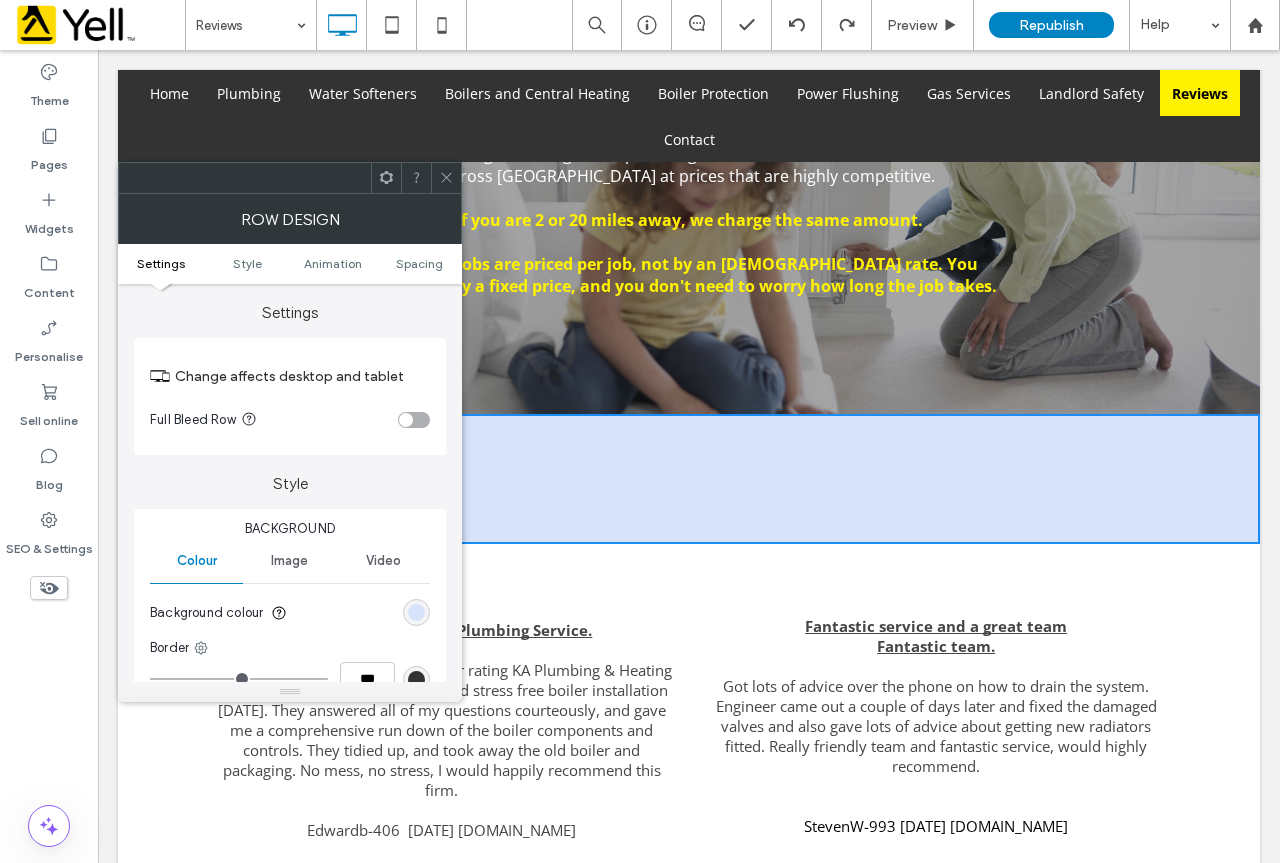 scroll, scrollTop: 500, scrollLeft: 0, axis: vertical 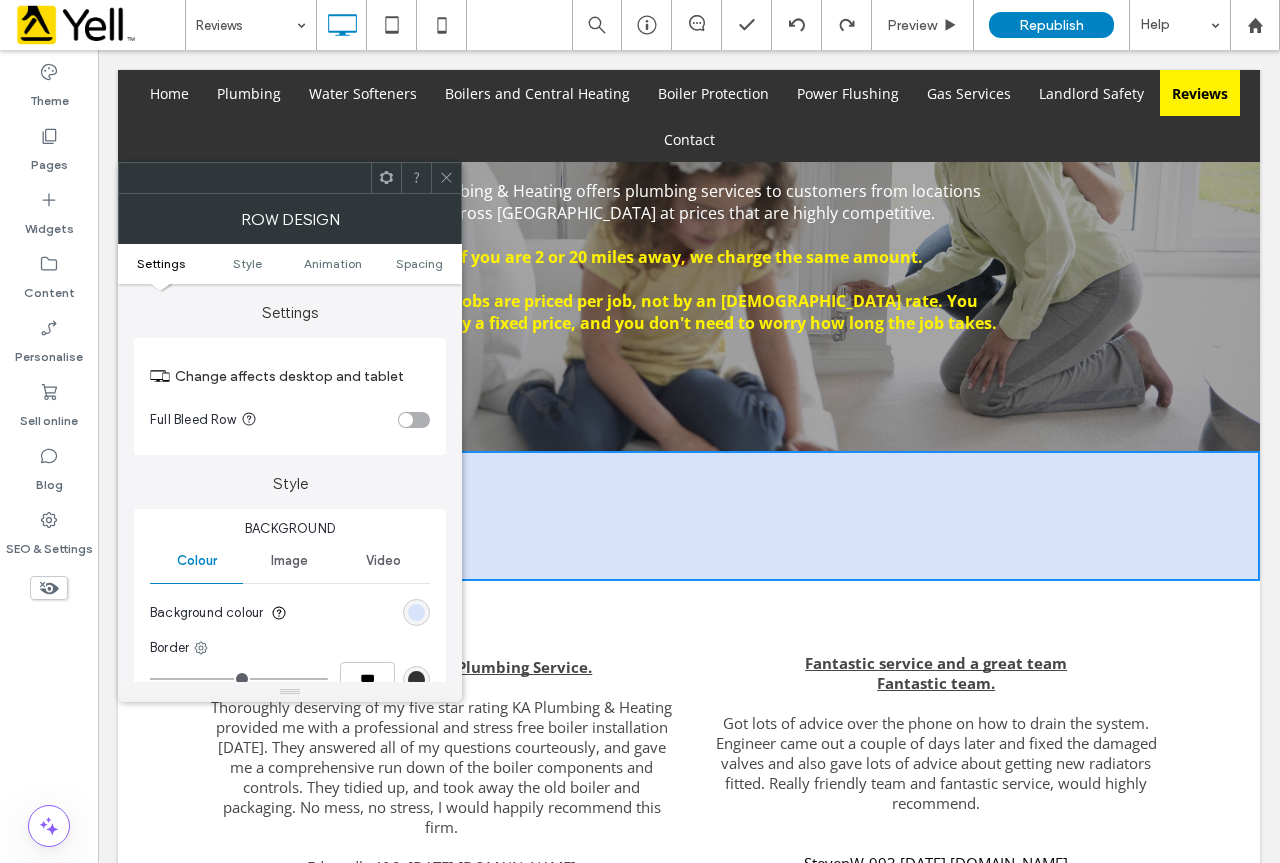 click on "Click To Paste" at bounding box center (689, 516) 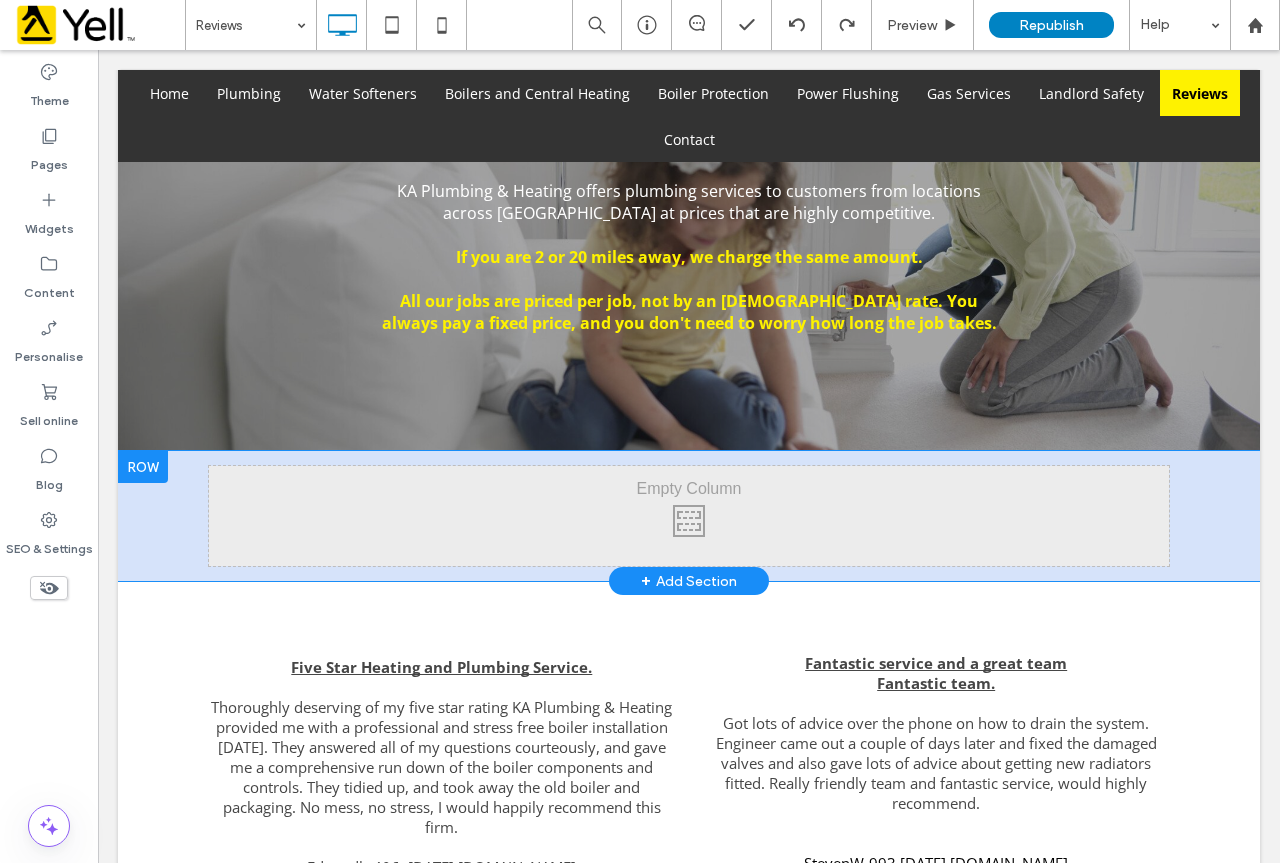 click on "Click To Paste" at bounding box center (689, 516) 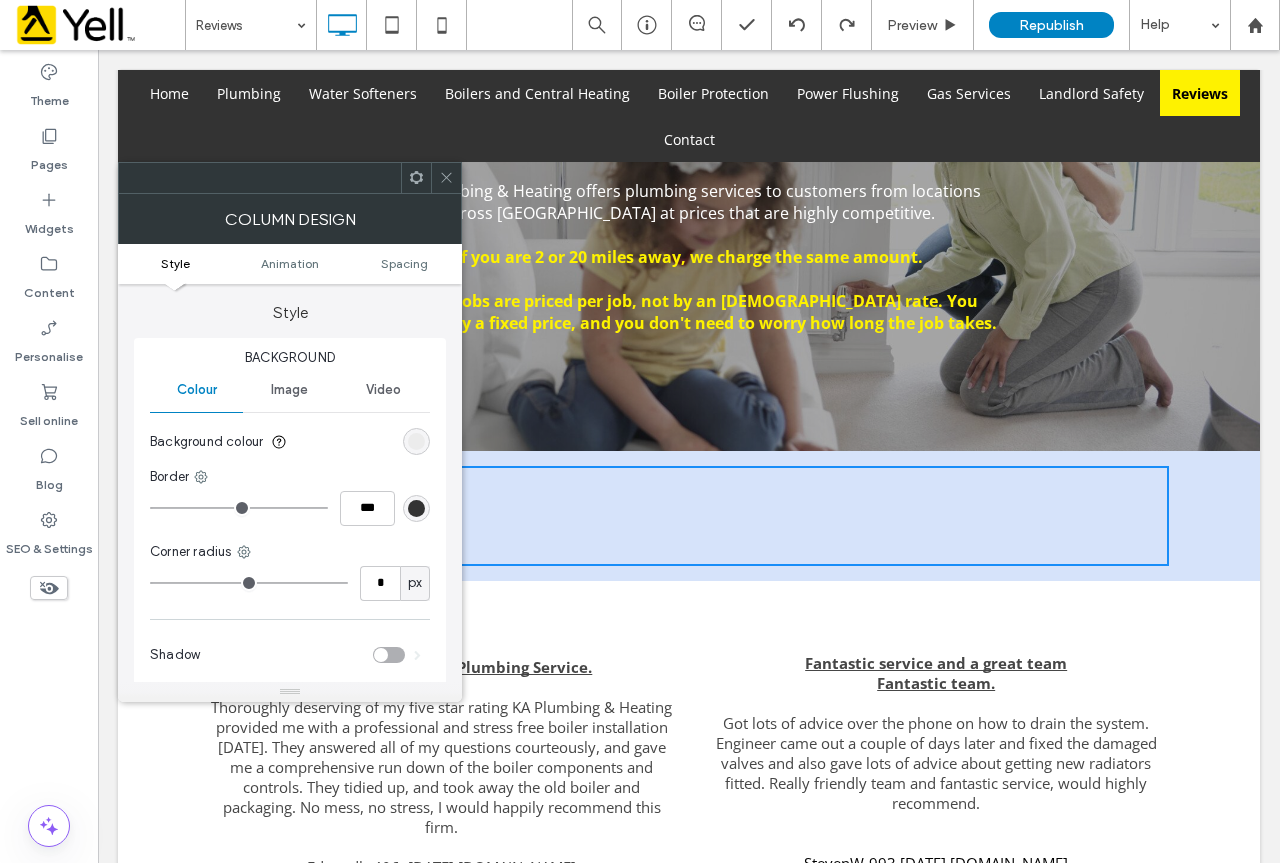 click on "Click To Paste
Row + Add Section" at bounding box center [689, 516] 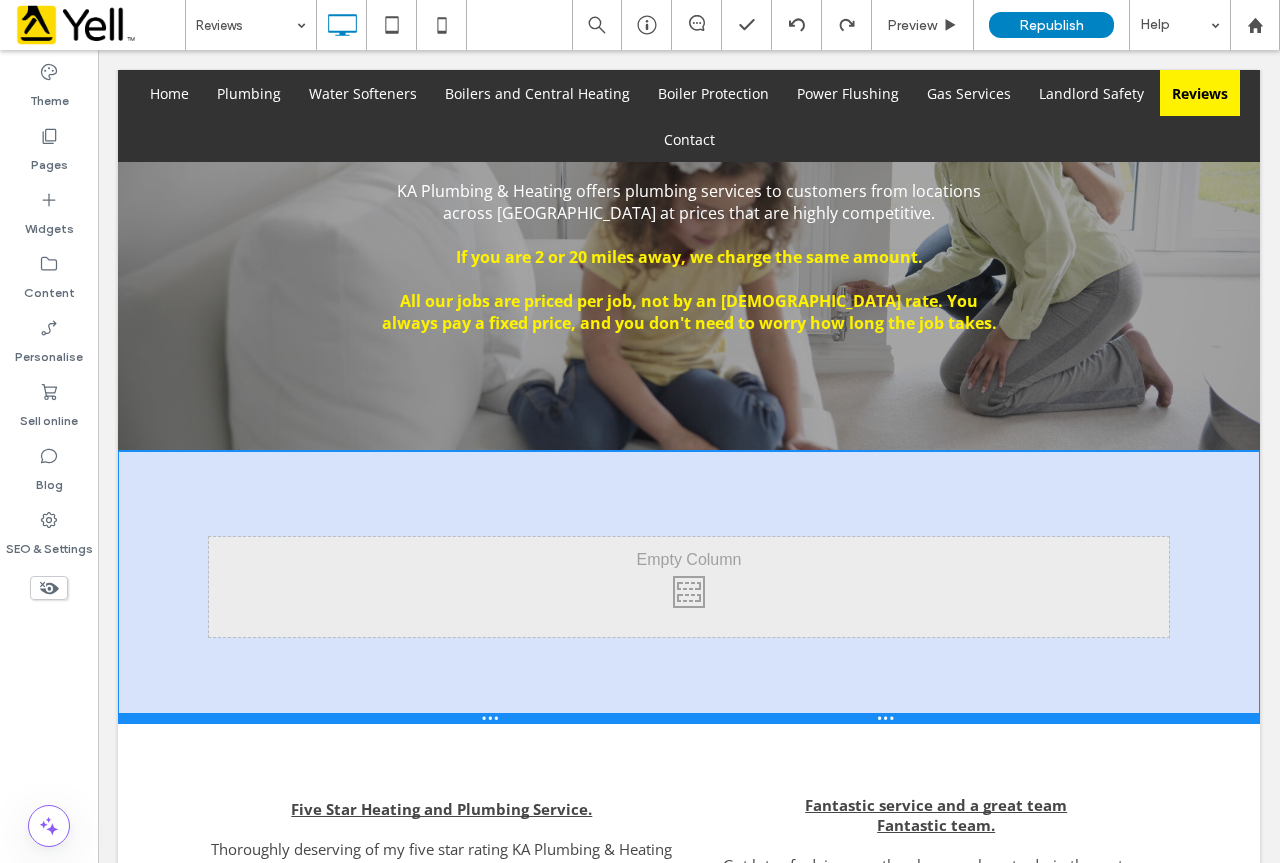 drag, startPoint x: 1186, startPoint y: 580, endPoint x: 1161, endPoint y: 722, distance: 144.18391 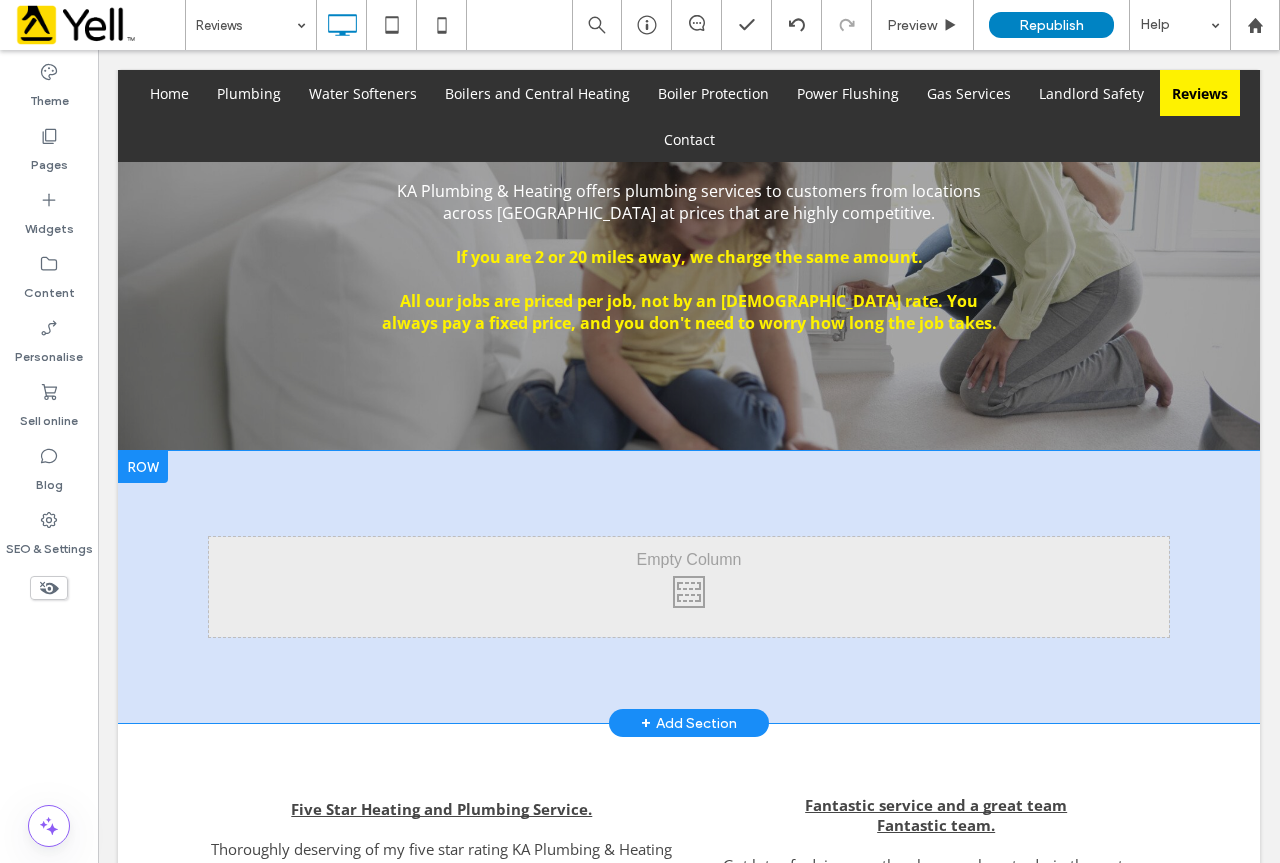 click on "Click To Paste
Row + Add Section" at bounding box center [689, 587] 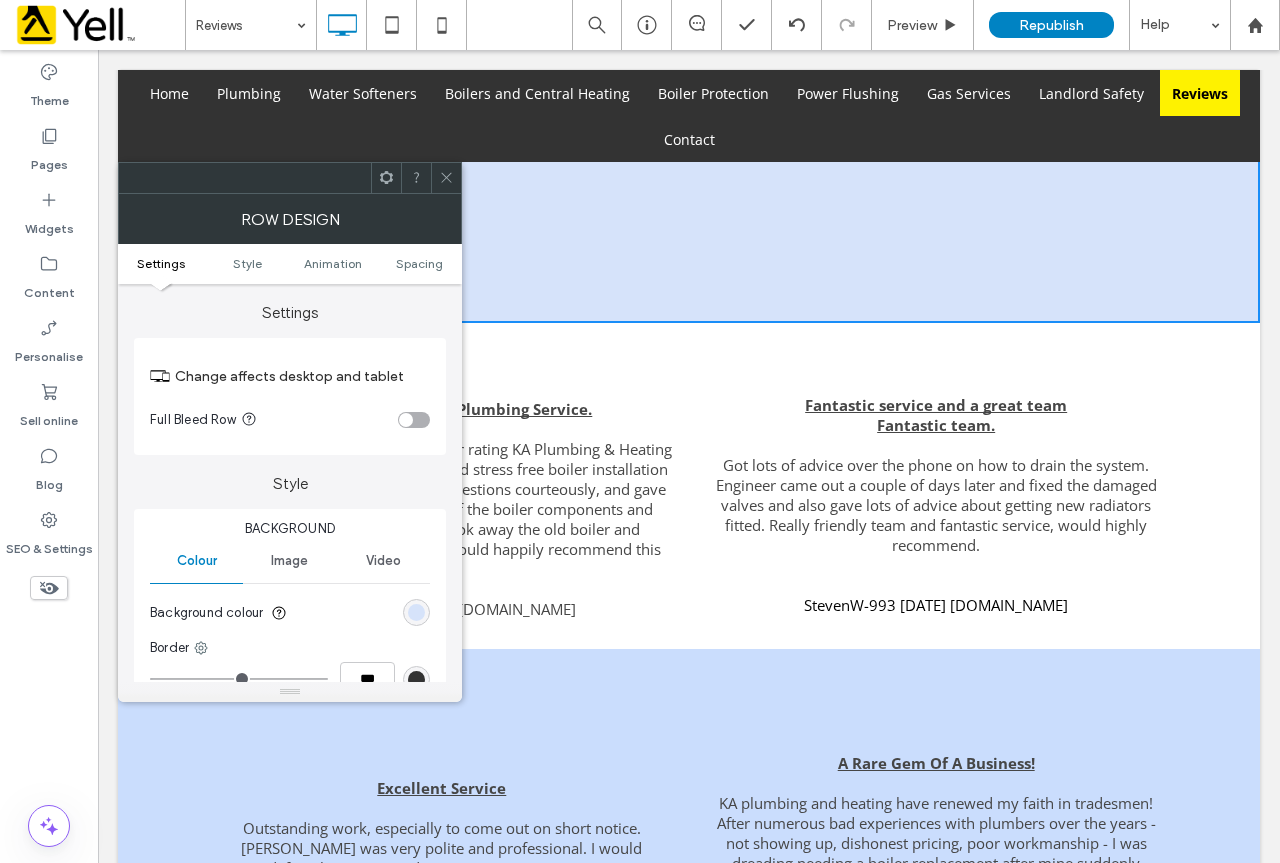 scroll, scrollTop: 800, scrollLeft: 0, axis: vertical 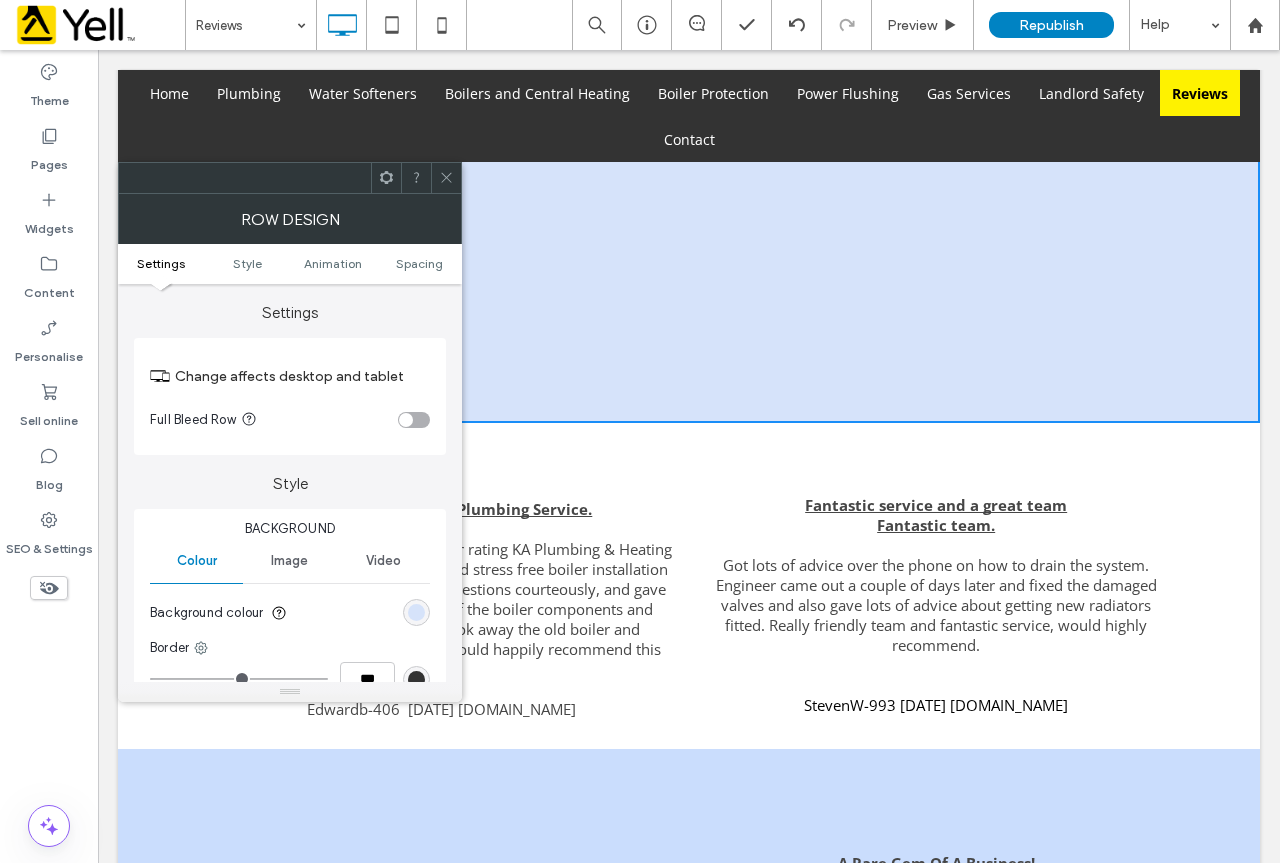 click on "Click To Paste" at bounding box center (689, 287) 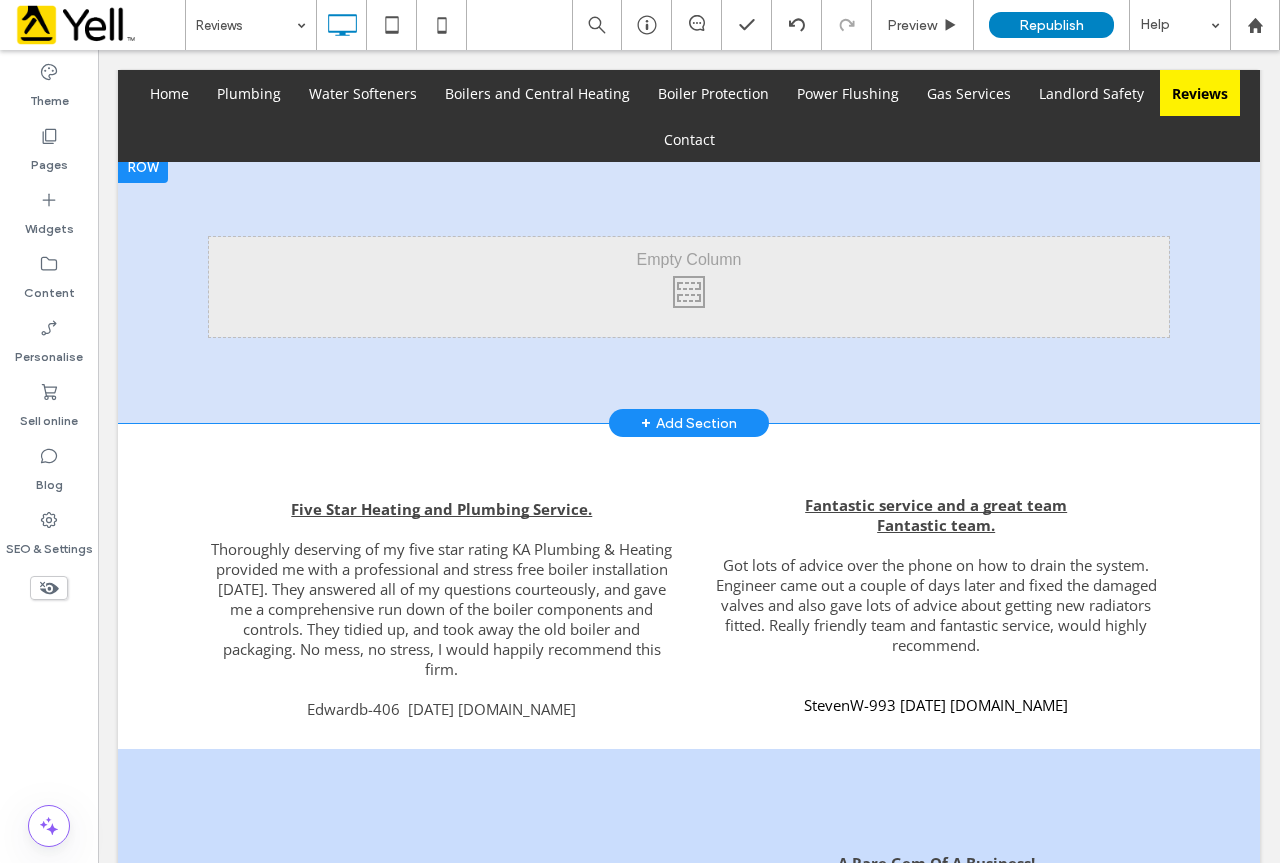click on "Click To Paste" at bounding box center [689, 287] 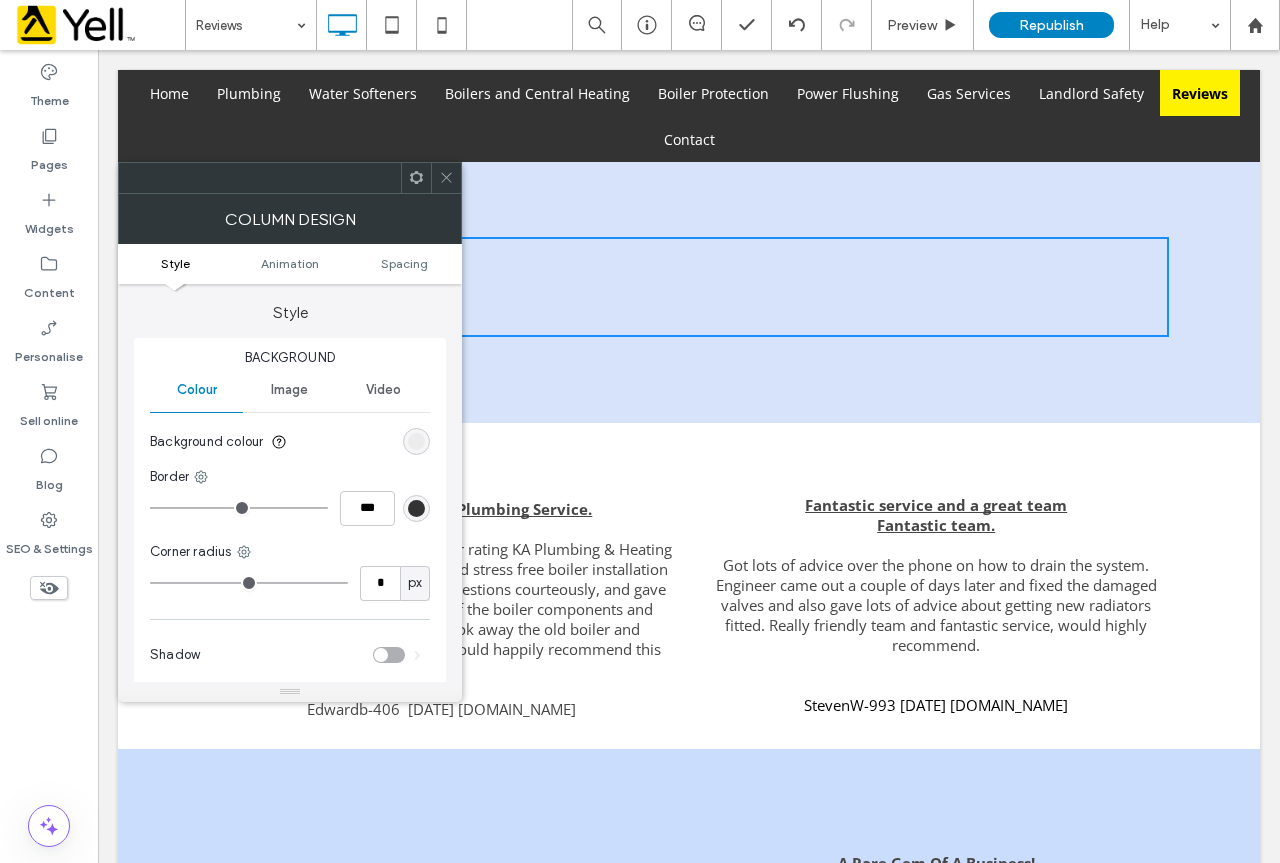 click on "Click To Paste" at bounding box center (689, 287) 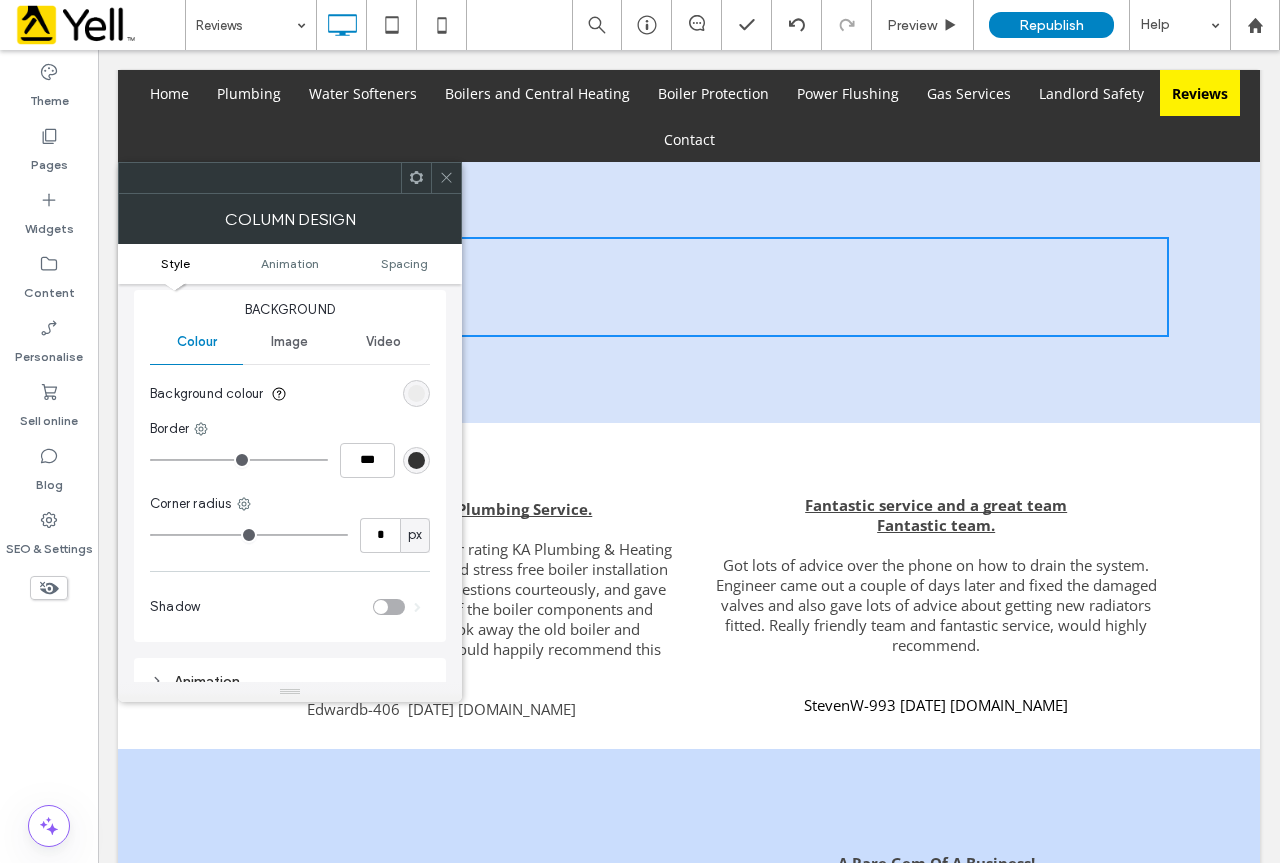 scroll, scrollTop: 0, scrollLeft: 0, axis: both 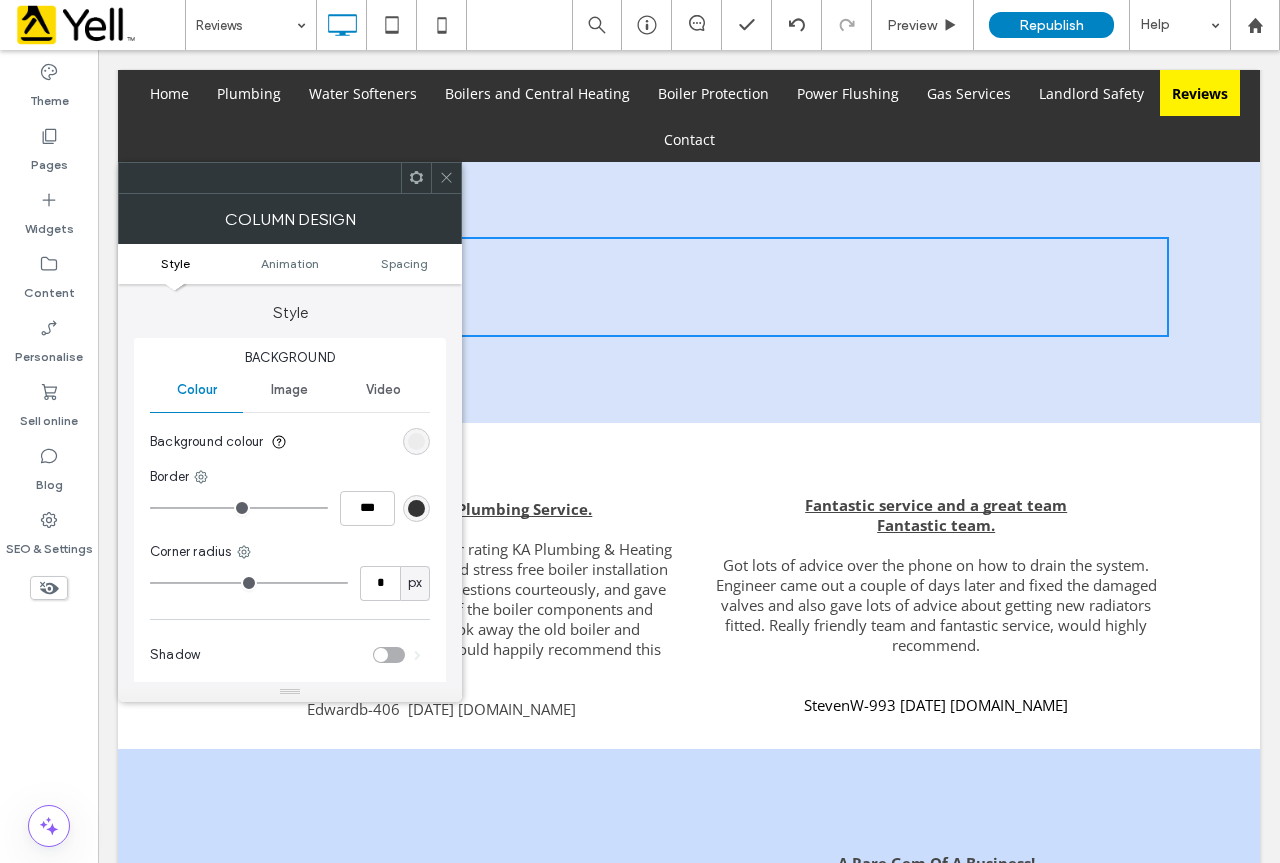 click 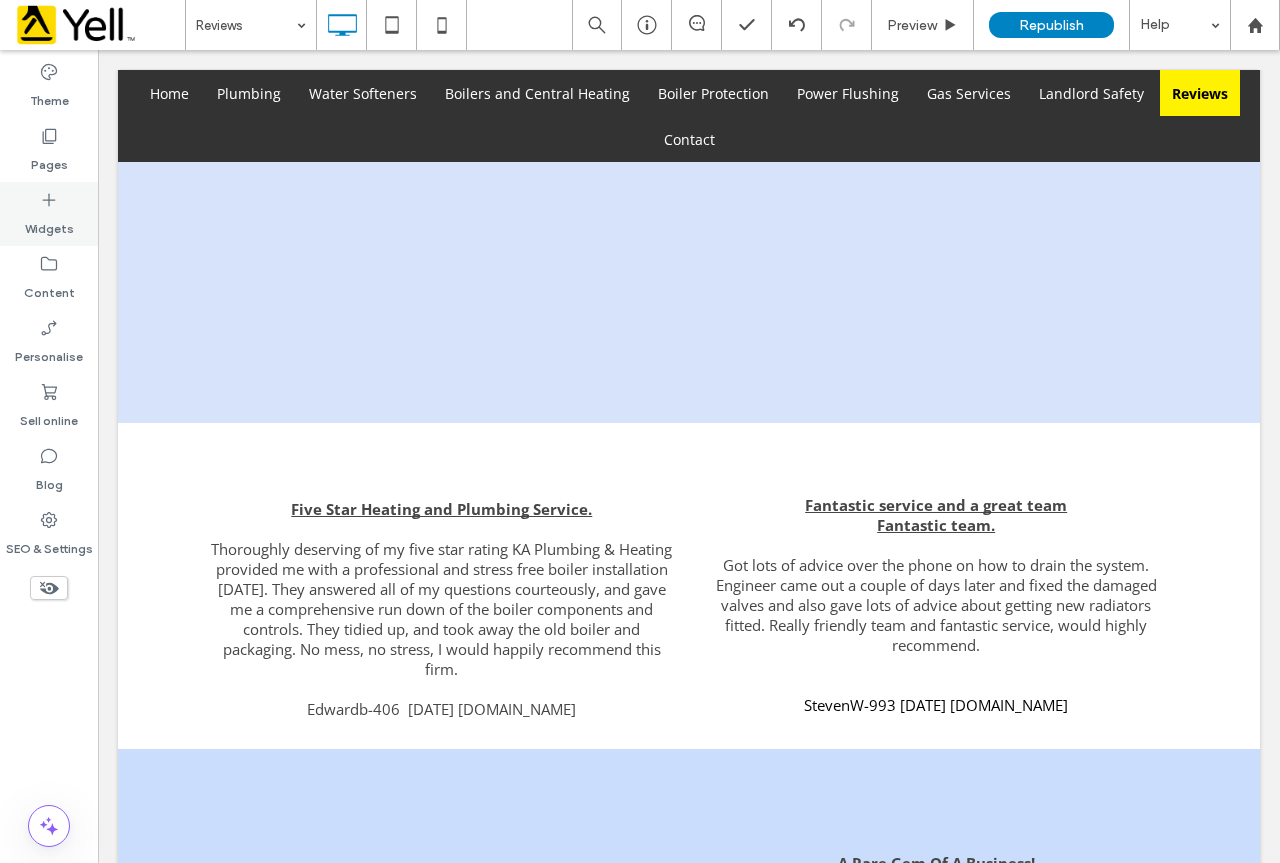 click on "Widgets" at bounding box center (49, 224) 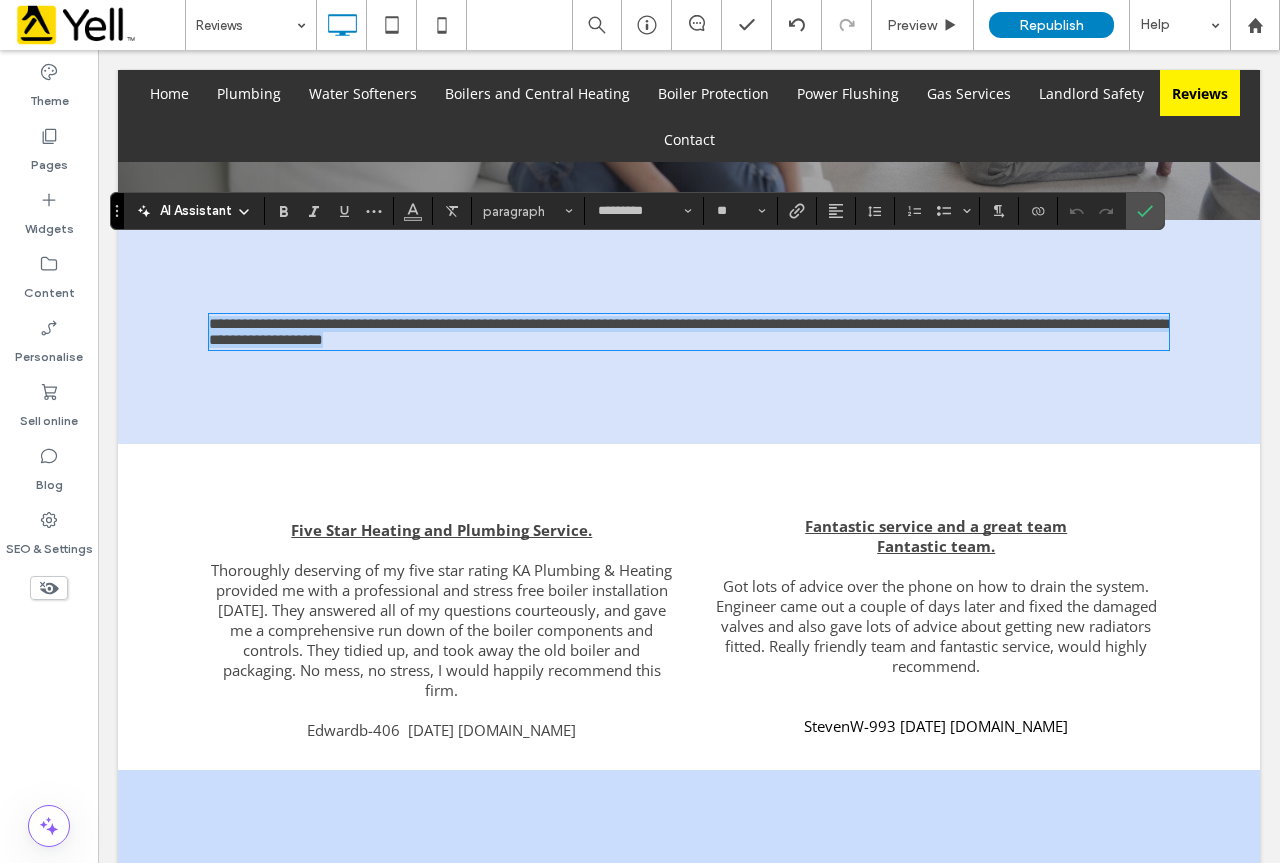 scroll, scrollTop: 700, scrollLeft: 0, axis: vertical 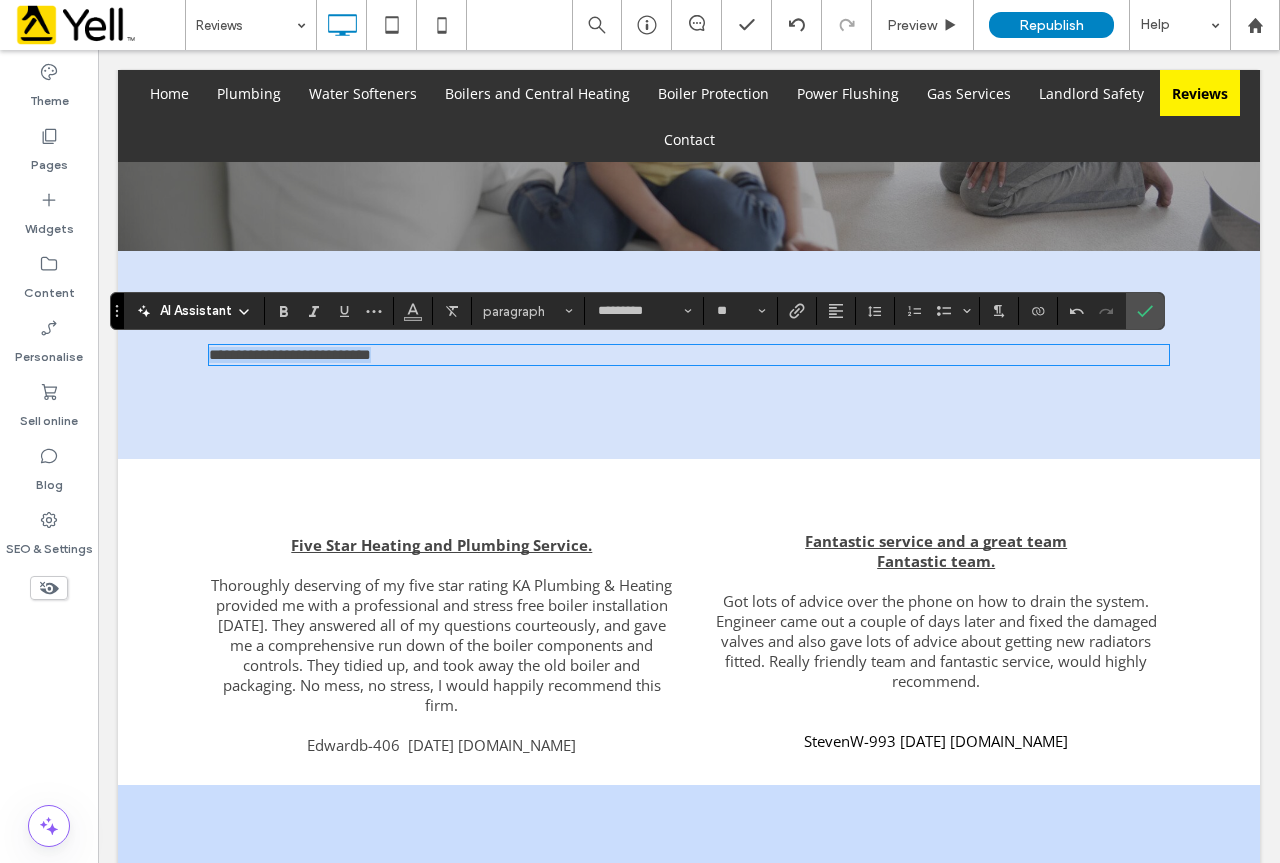 drag, startPoint x: 474, startPoint y: 360, endPoint x: 189, endPoint y: 347, distance: 285.29633 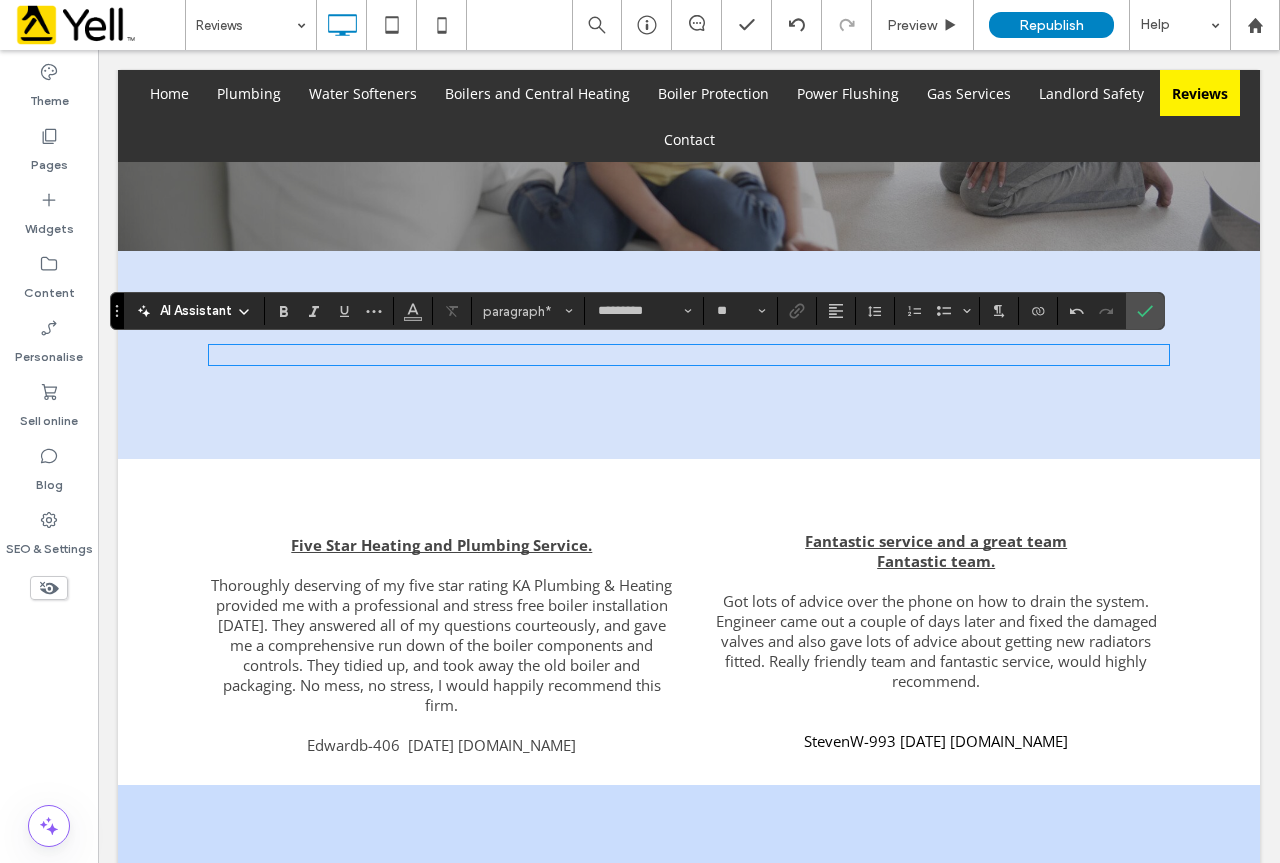 click on "﻿" at bounding box center (689, 355) 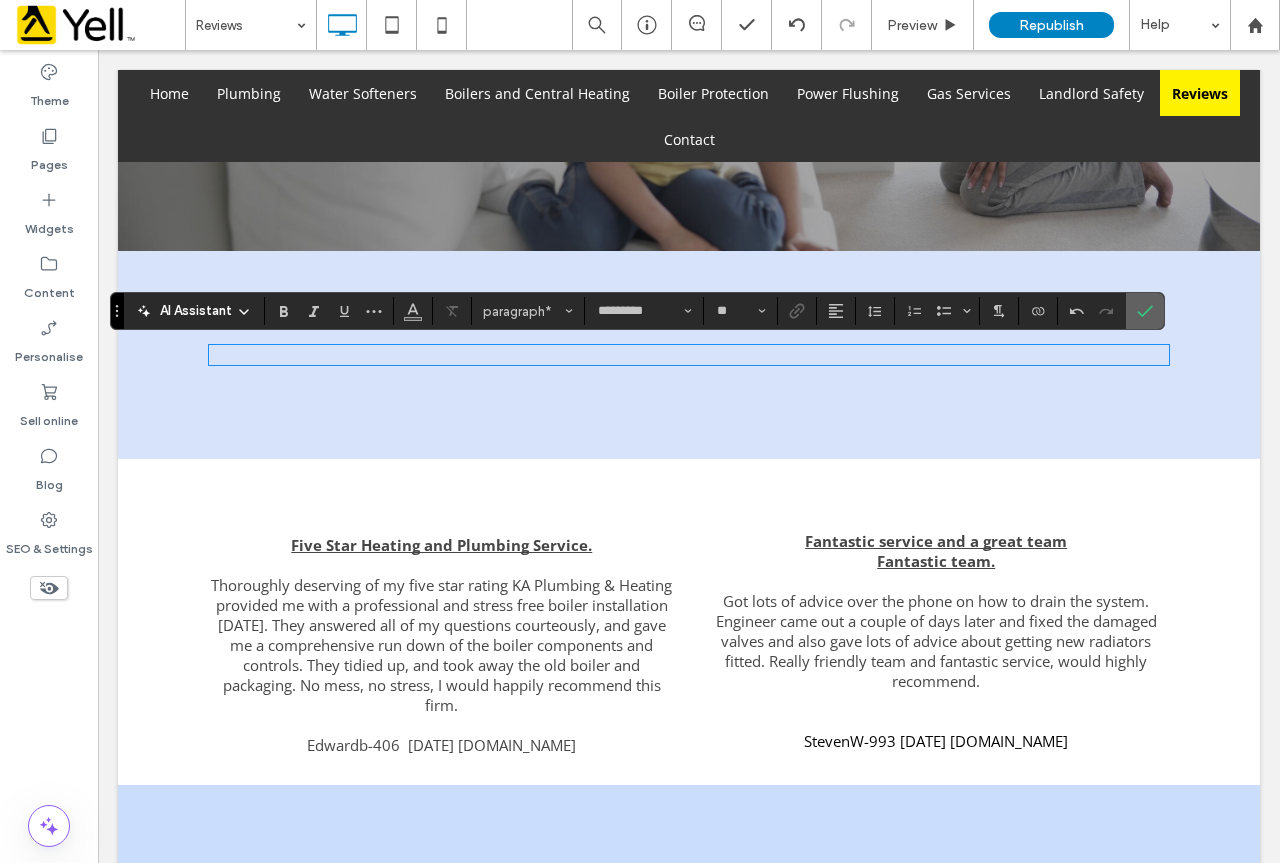click 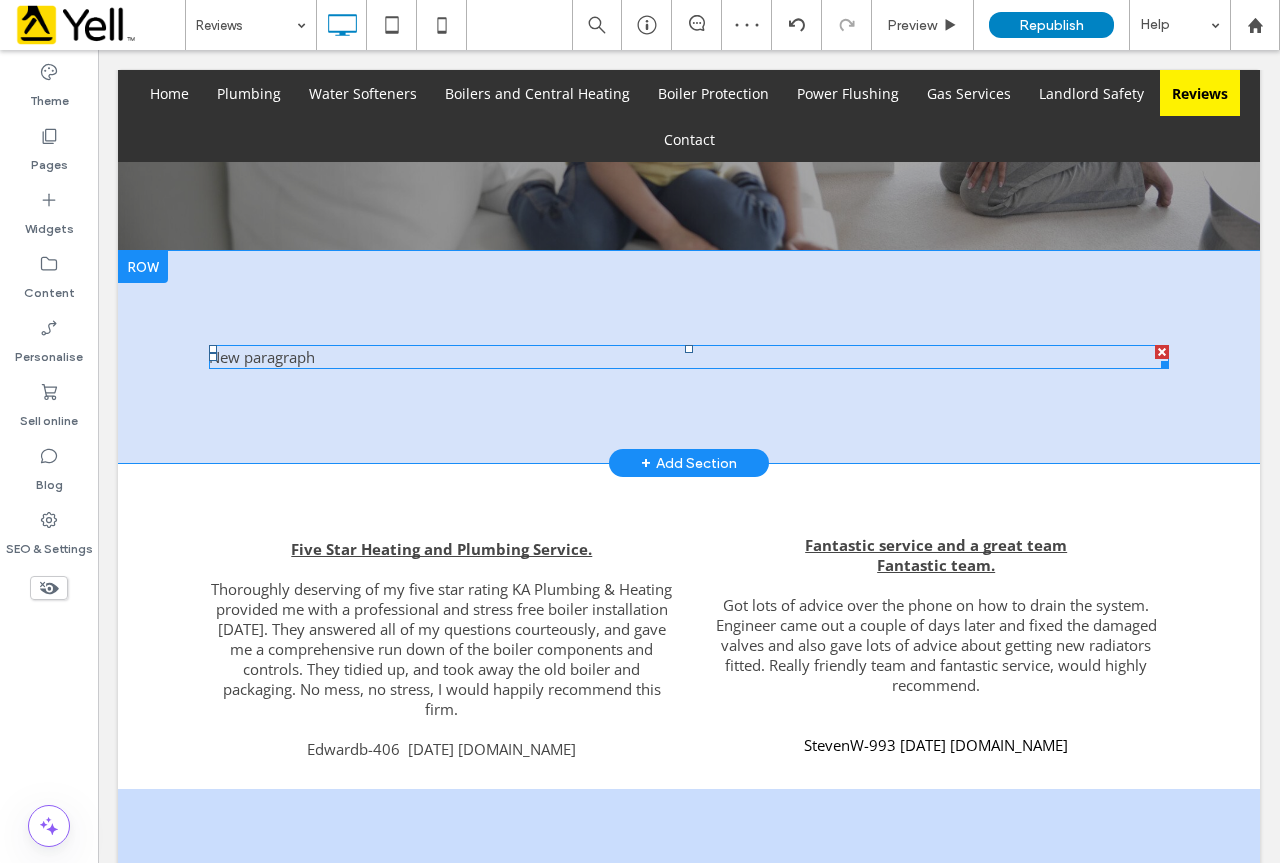 click at bounding box center [1162, 352] 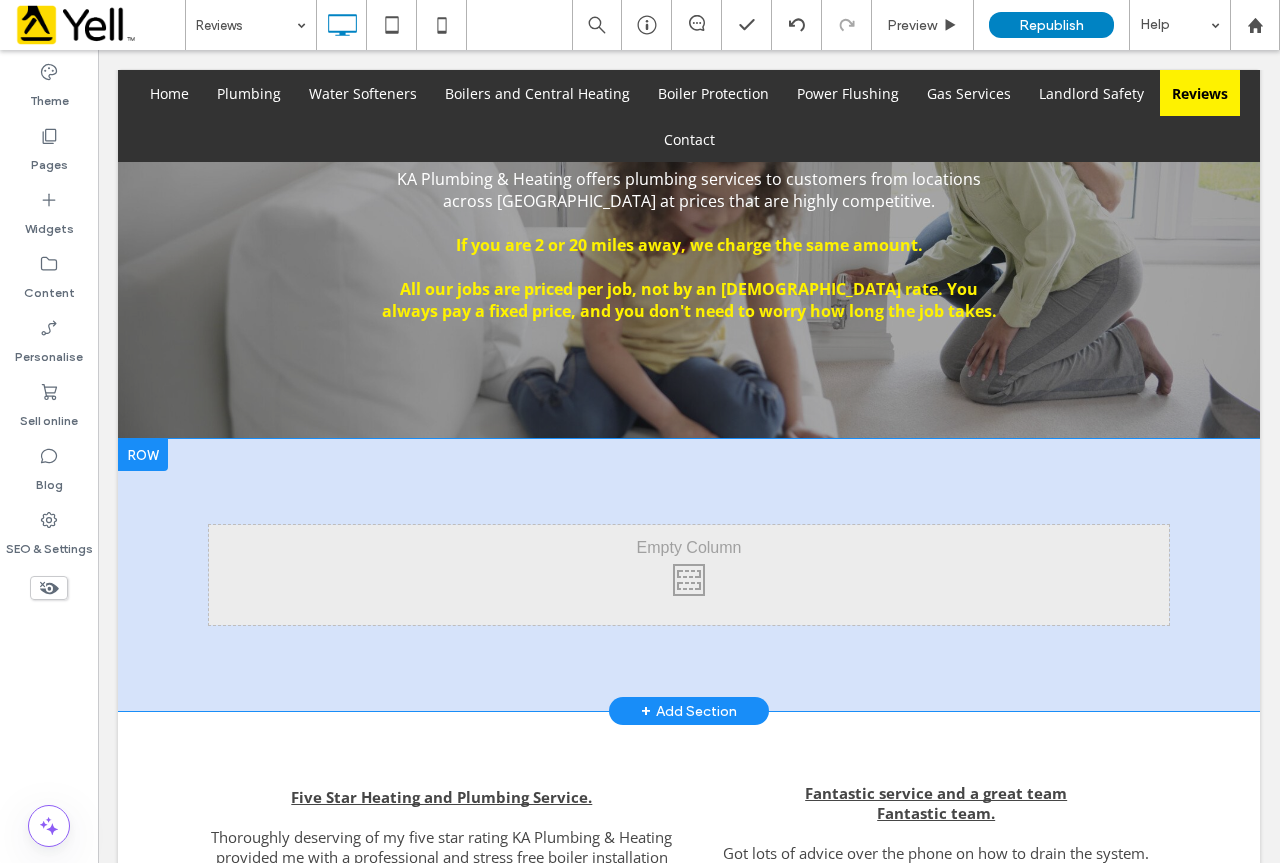 scroll, scrollTop: 500, scrollLeft: 0, axis: vertical 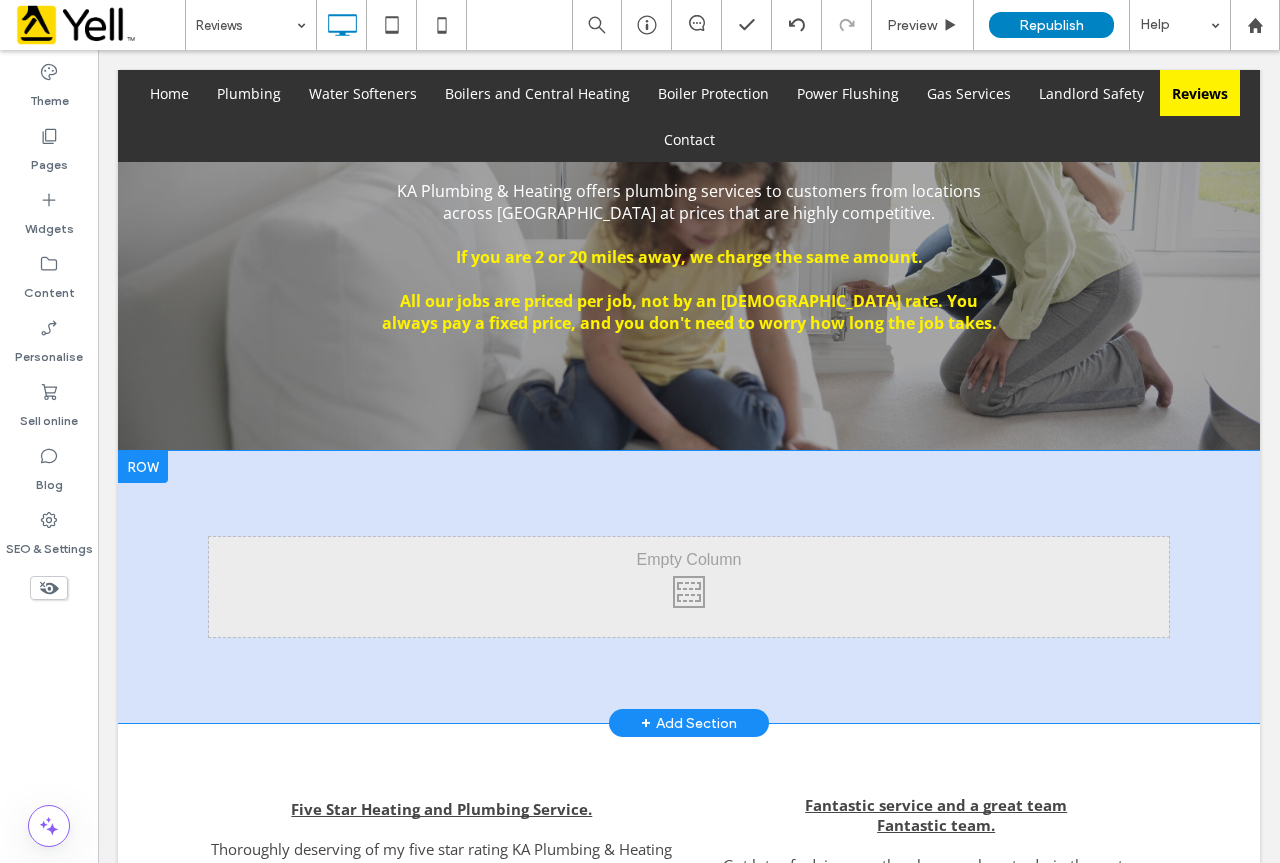 click on "Click To Paste
Row + Add Section" at bounding box center [689, 587] 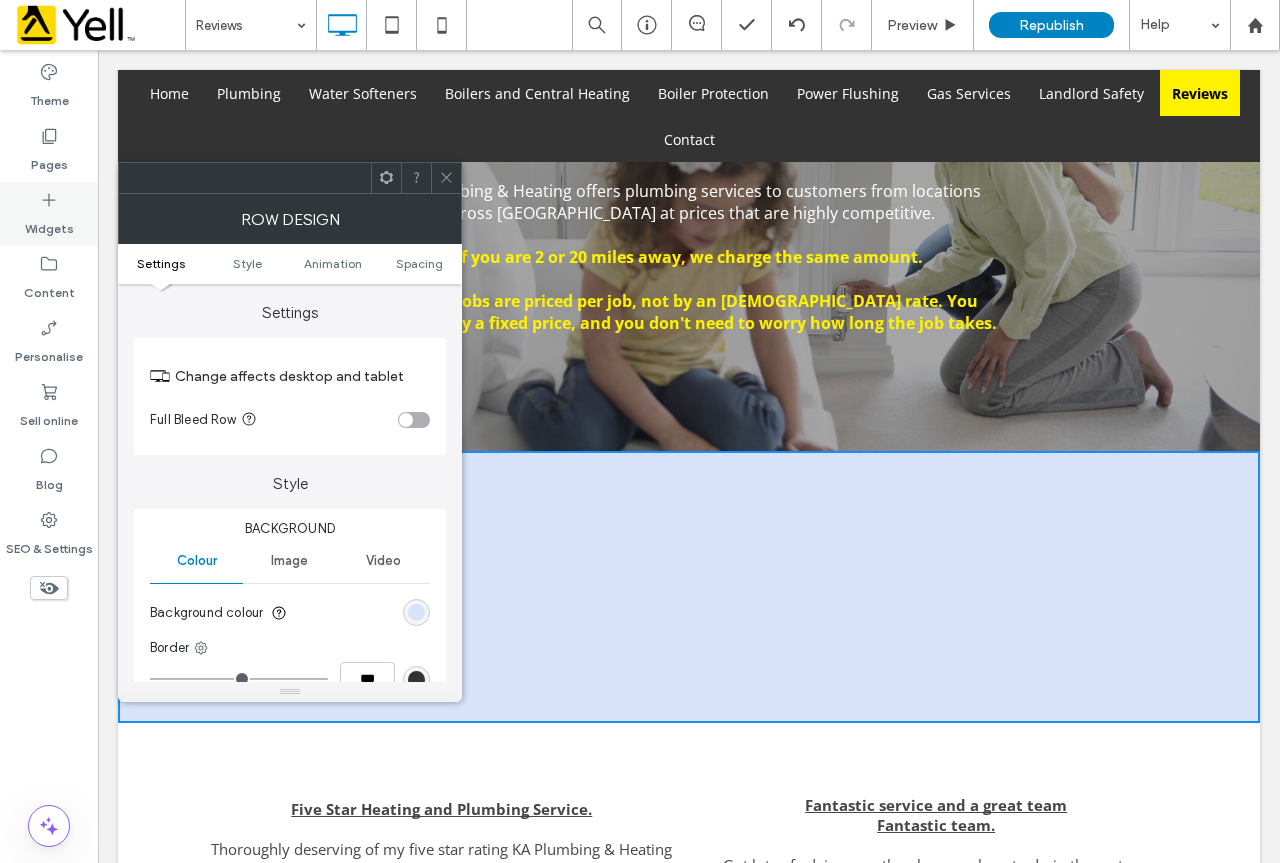 click on "Widgets" at bounding box center (49, 224) 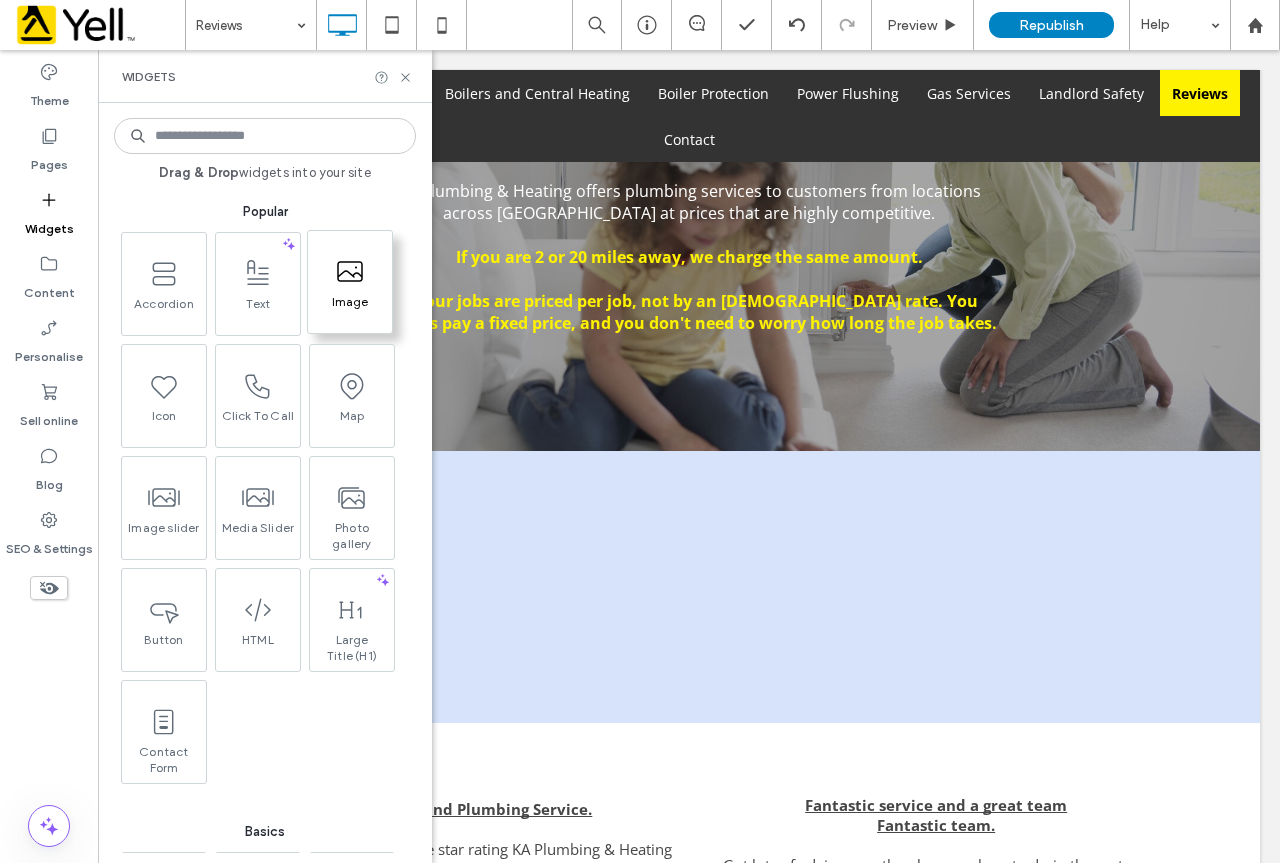 click on "Image" at bounding box center (350, 308) 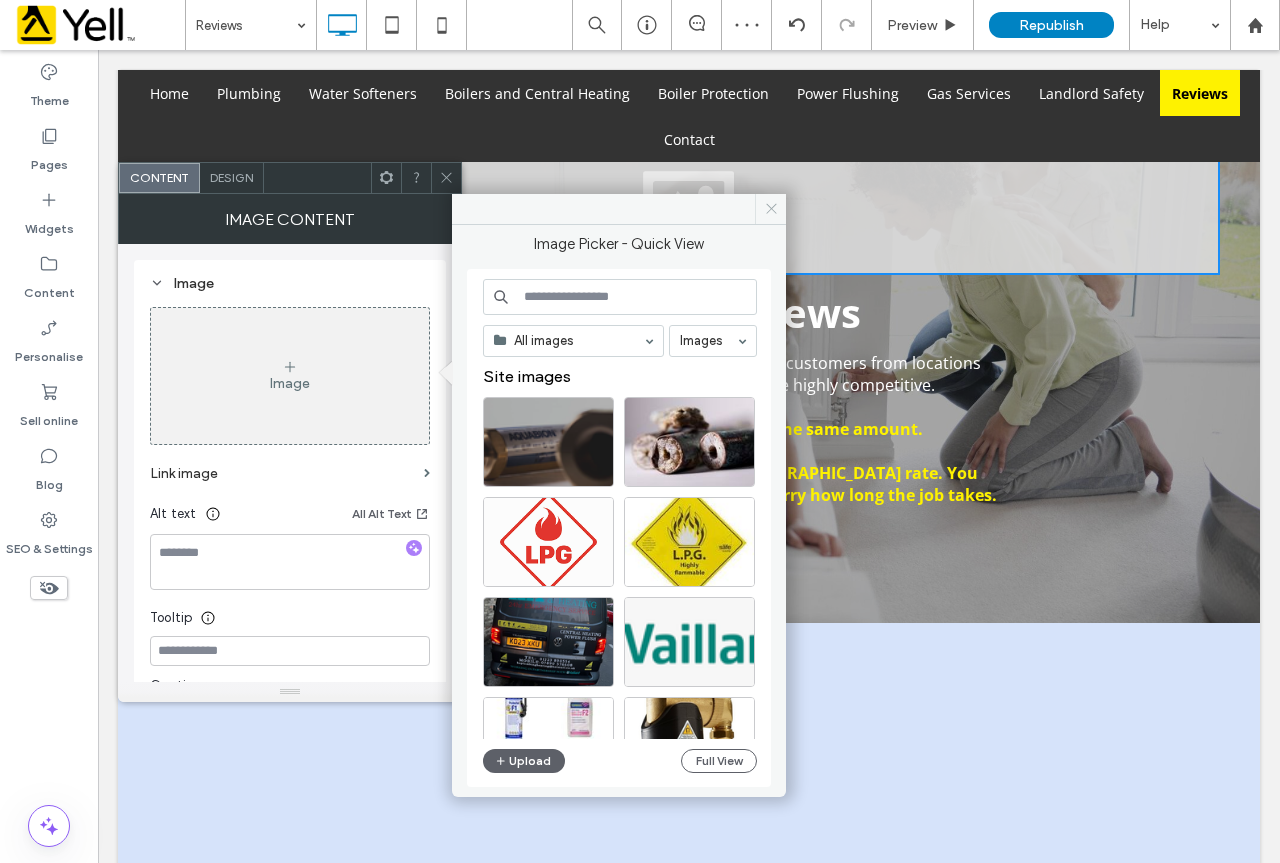 click 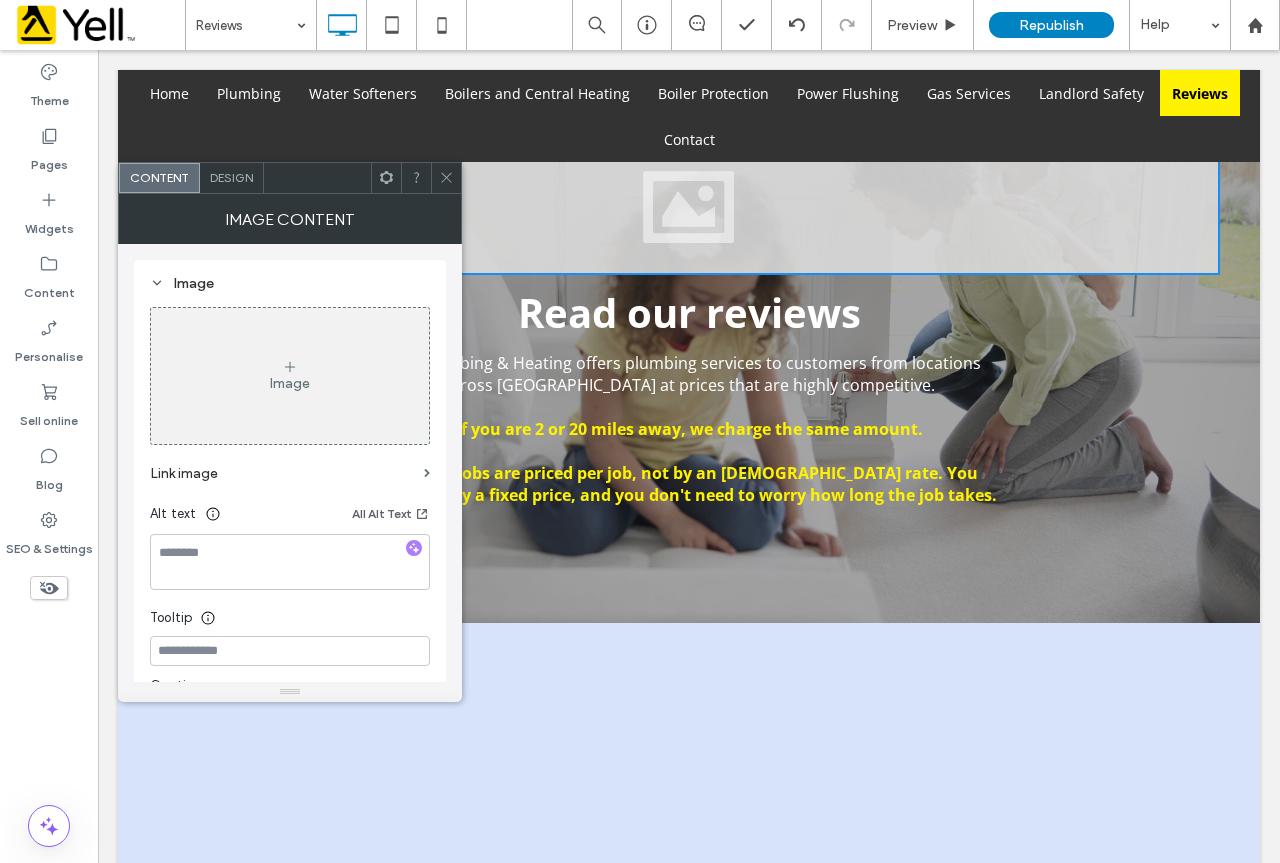 scroll, scrollTop: 600, scrollLeft: 0, axis: vertical 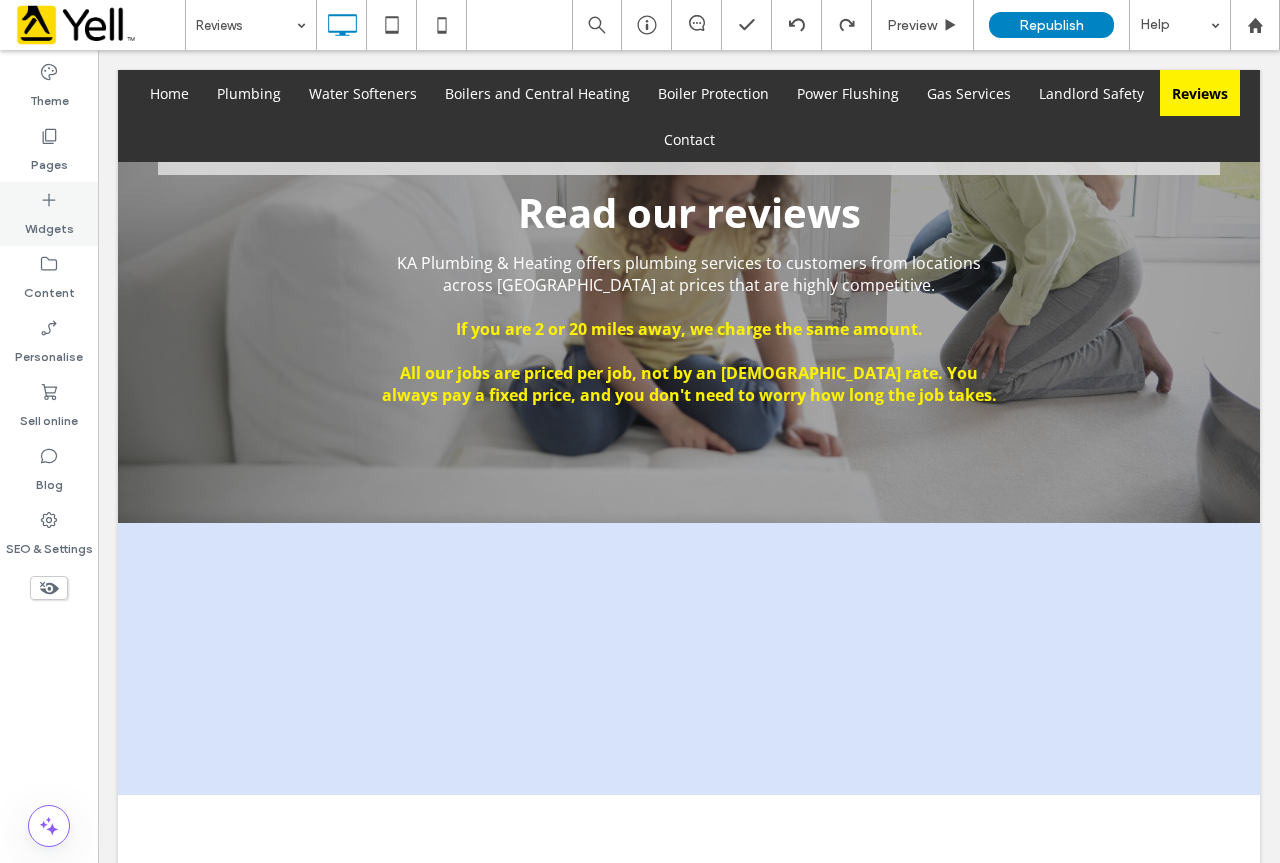 click 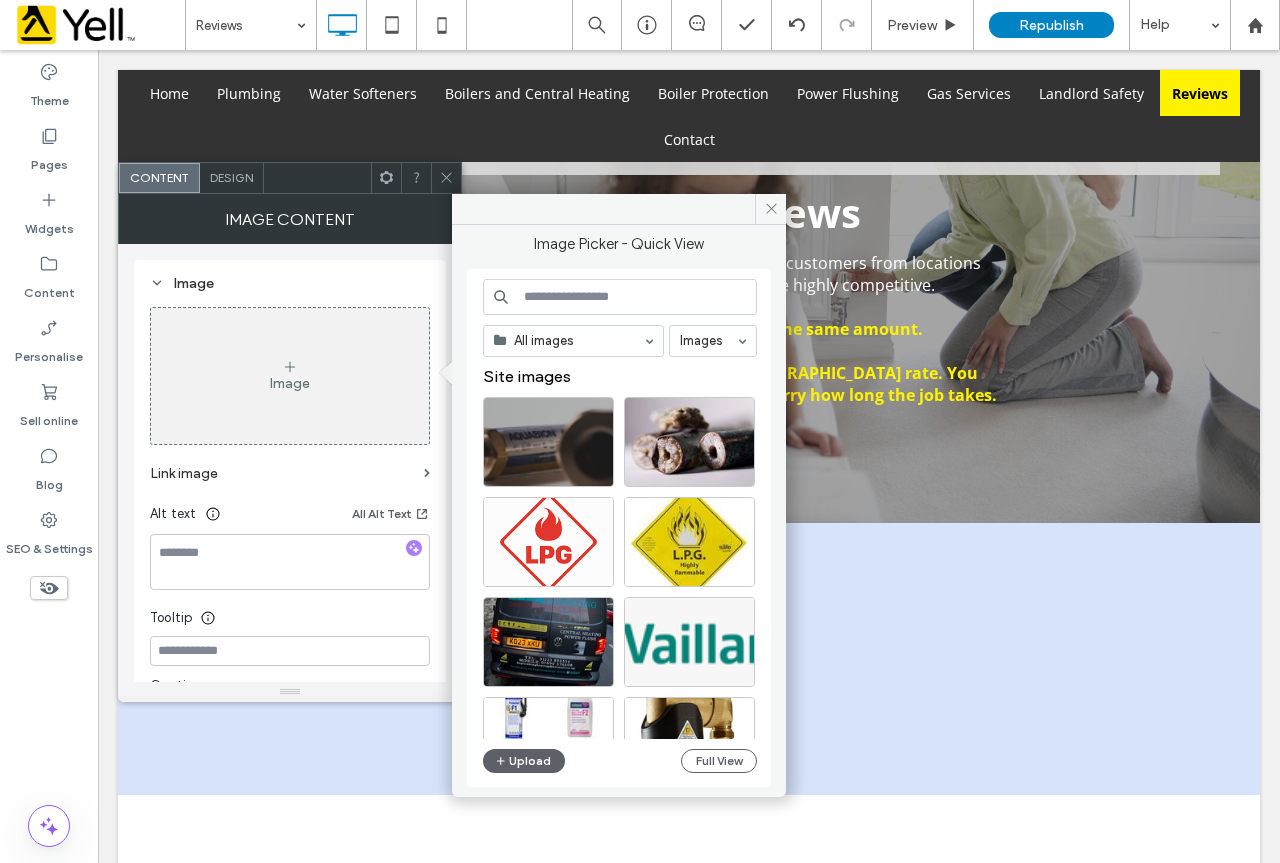 click on "Image" at bounding box center [290, 376] 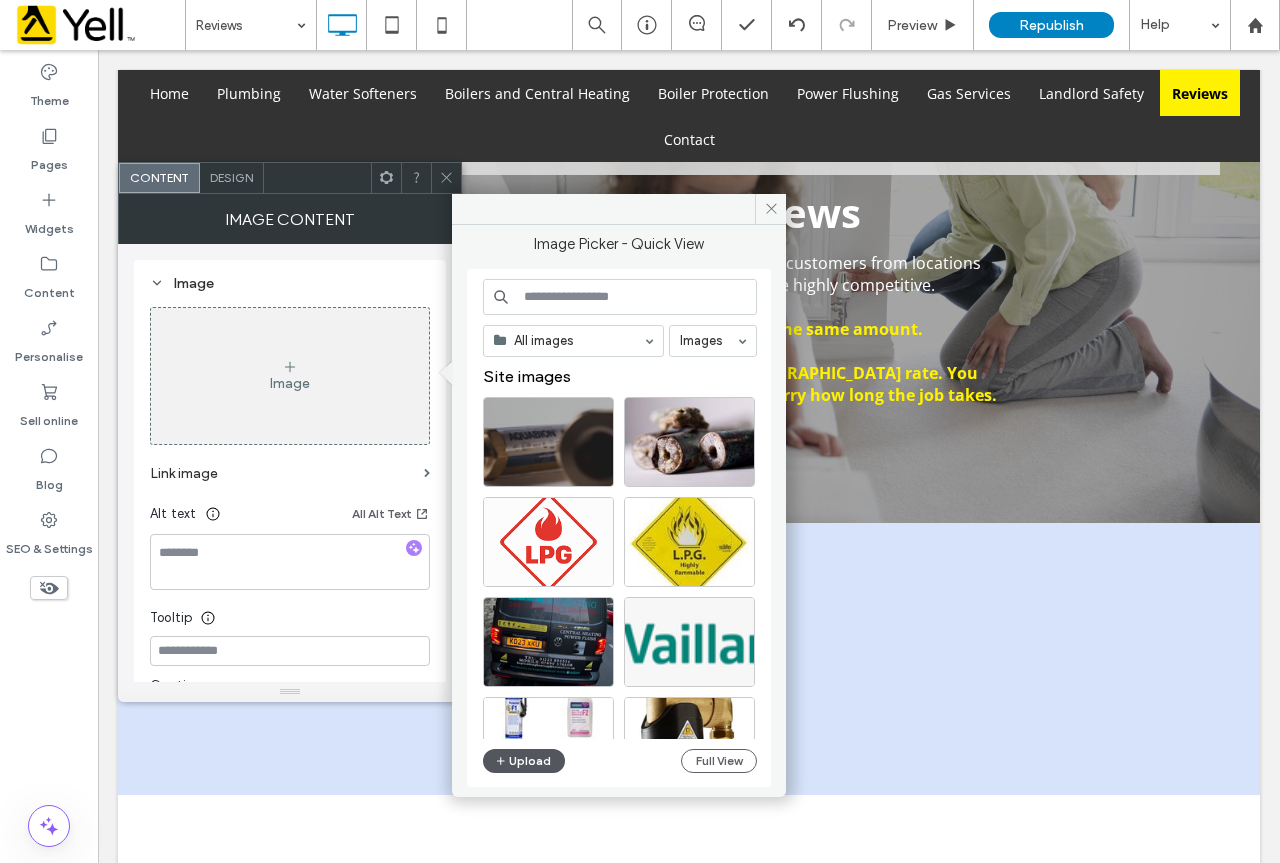 click on "Upload" at bounding box center (524, 761) 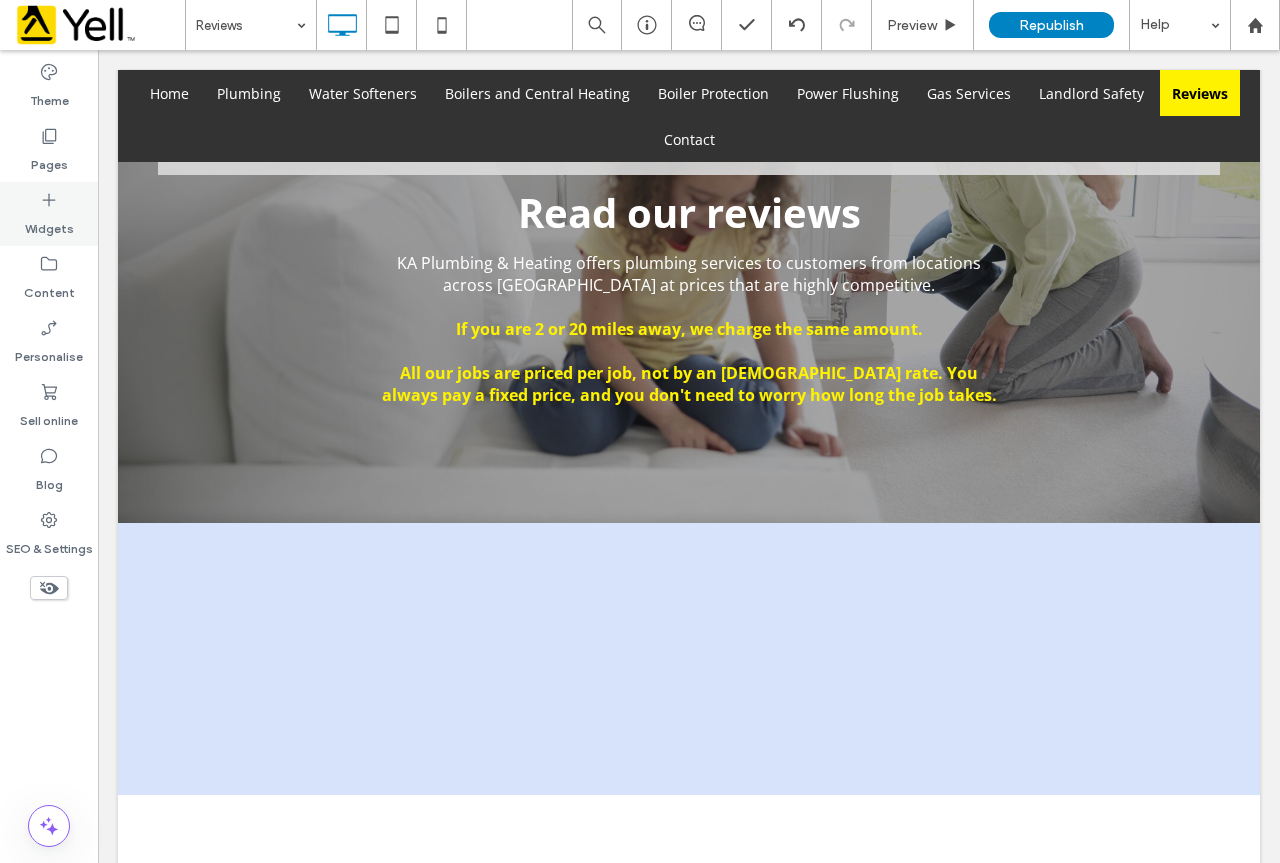 click 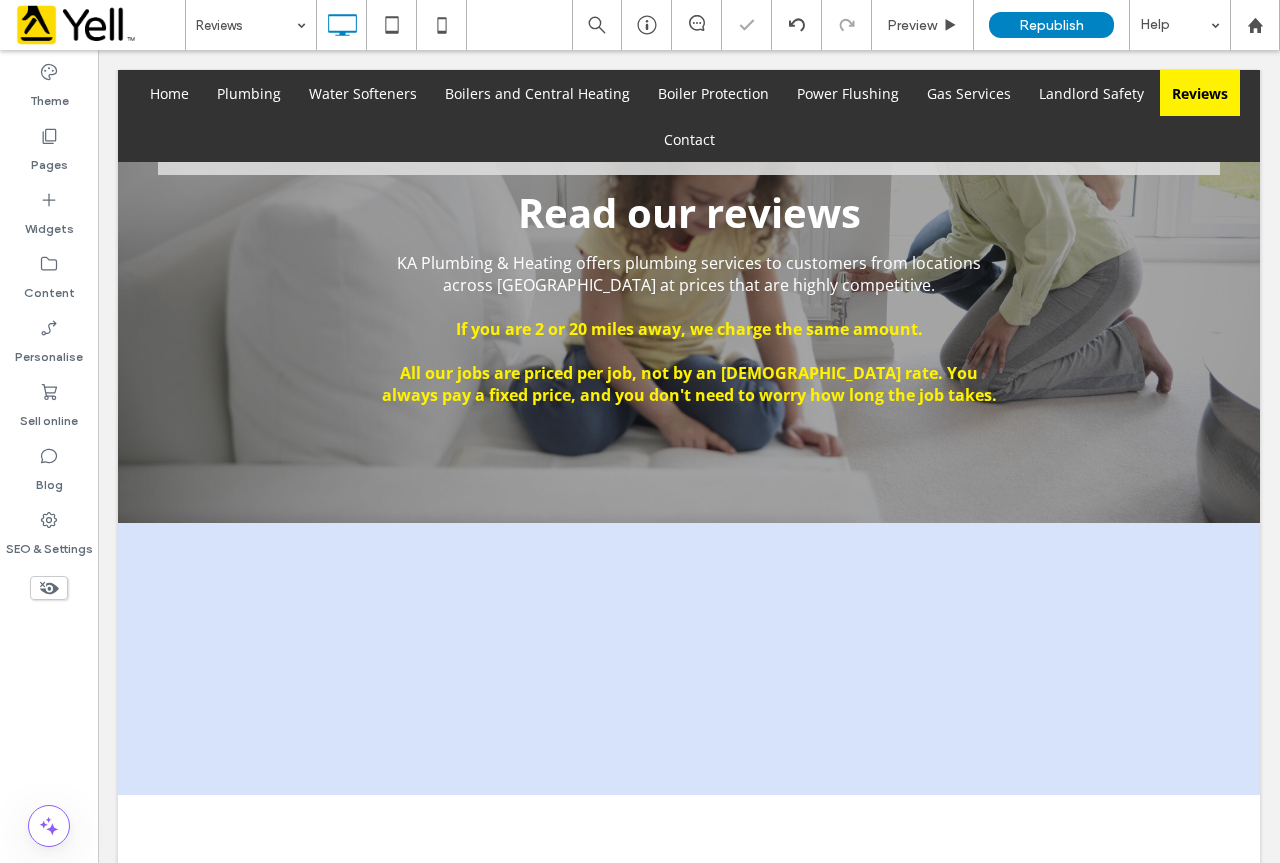 type on "*********" 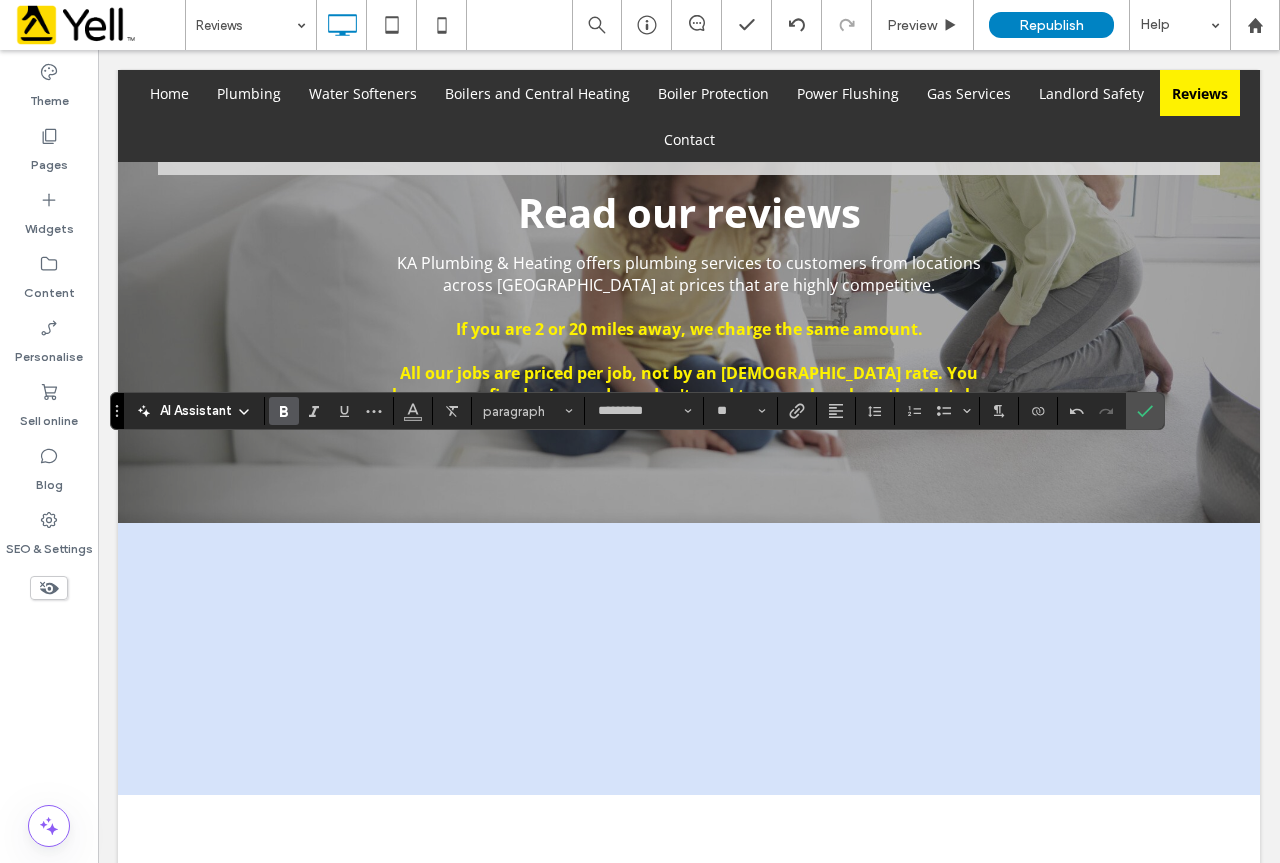click 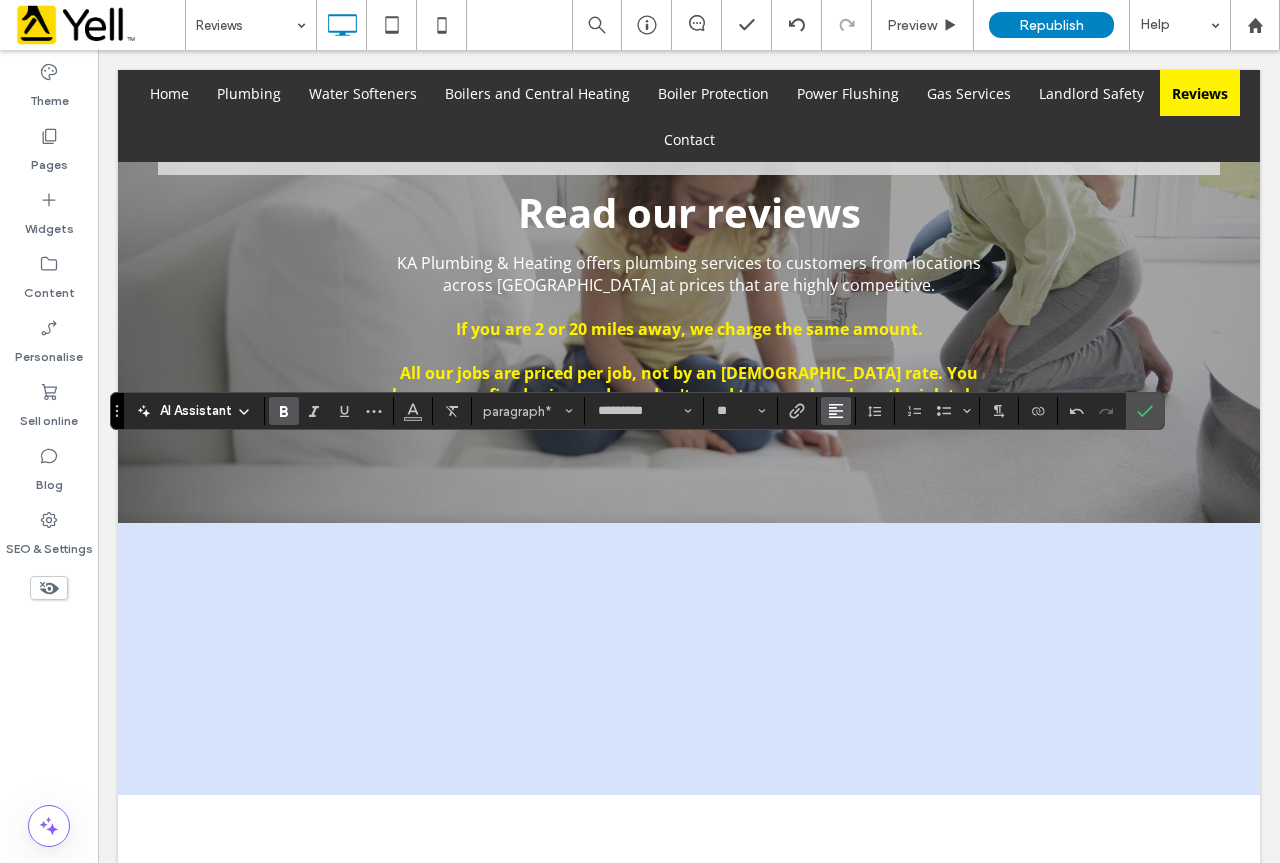 click 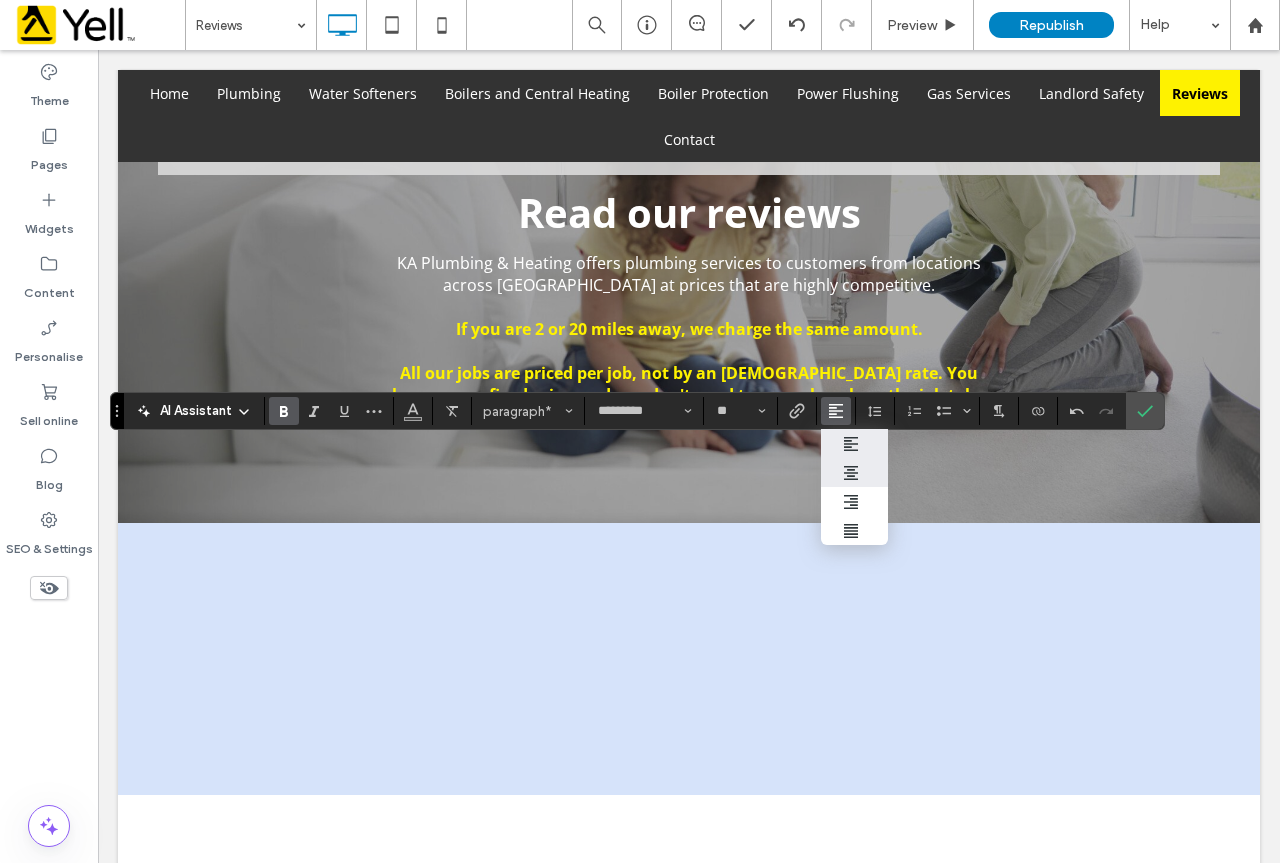 click 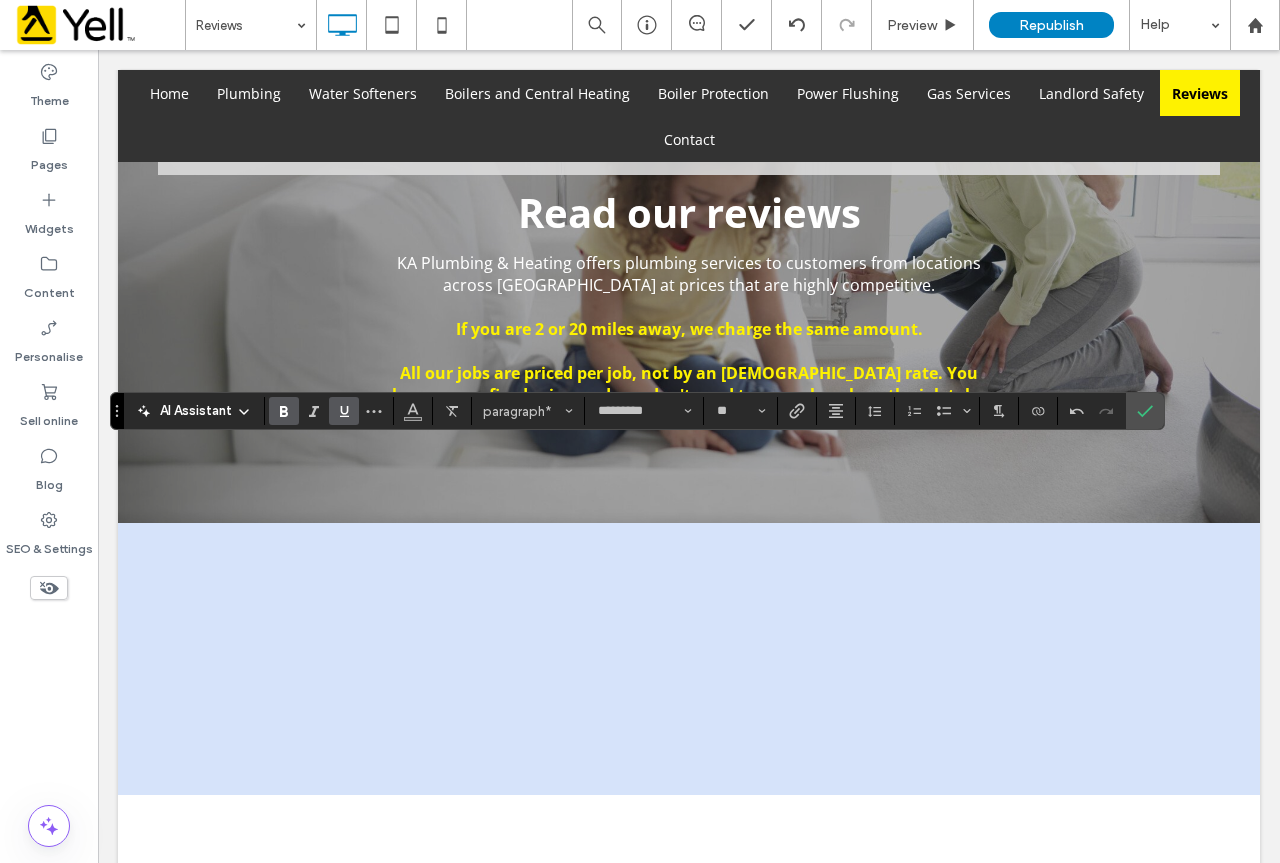 click 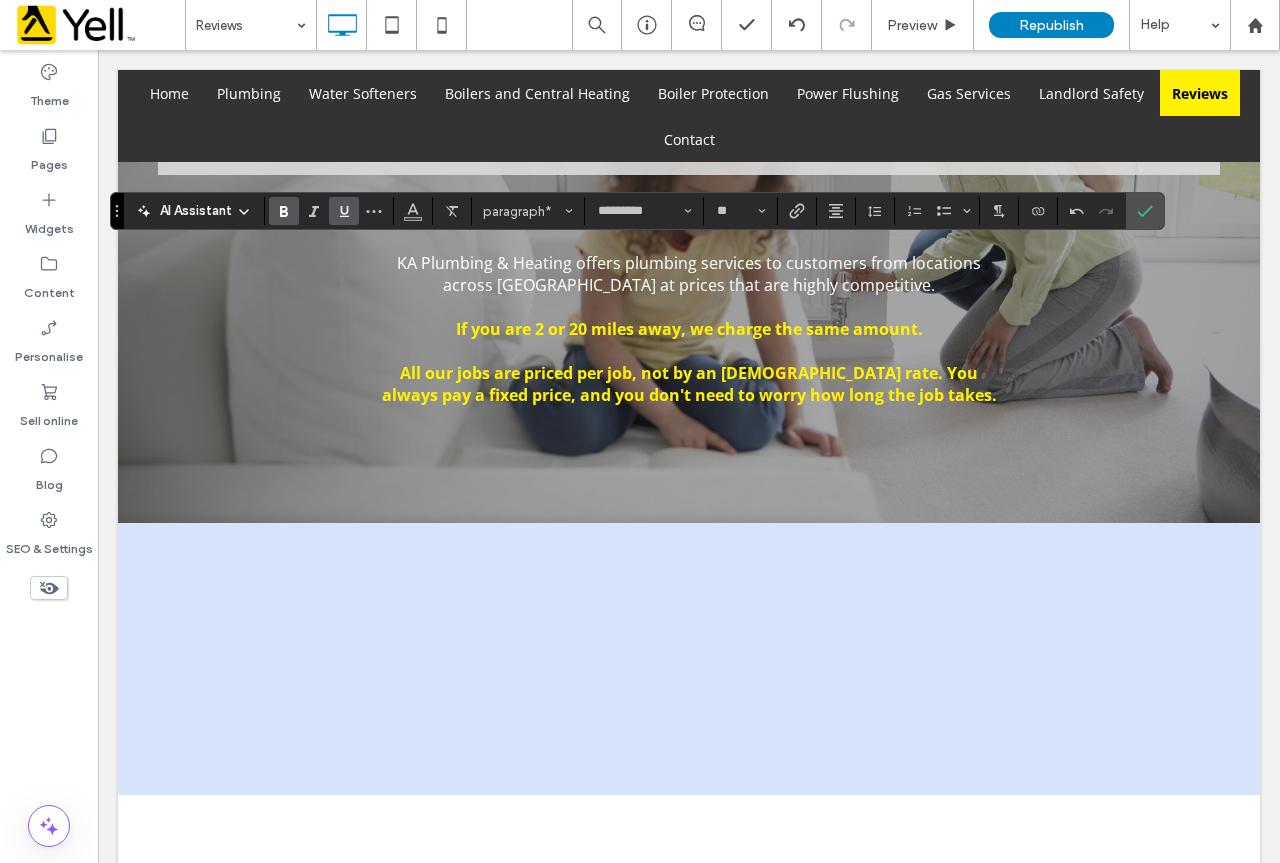 click 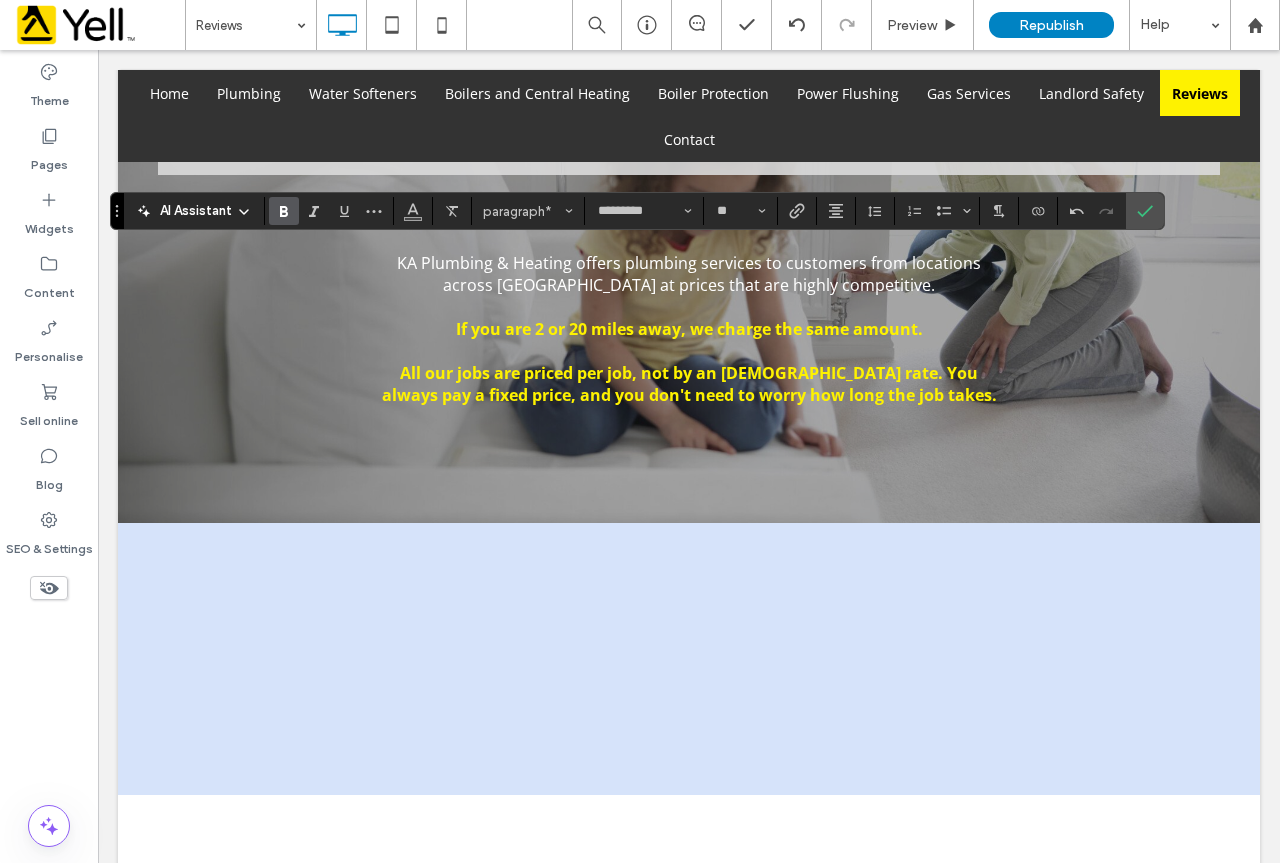 click 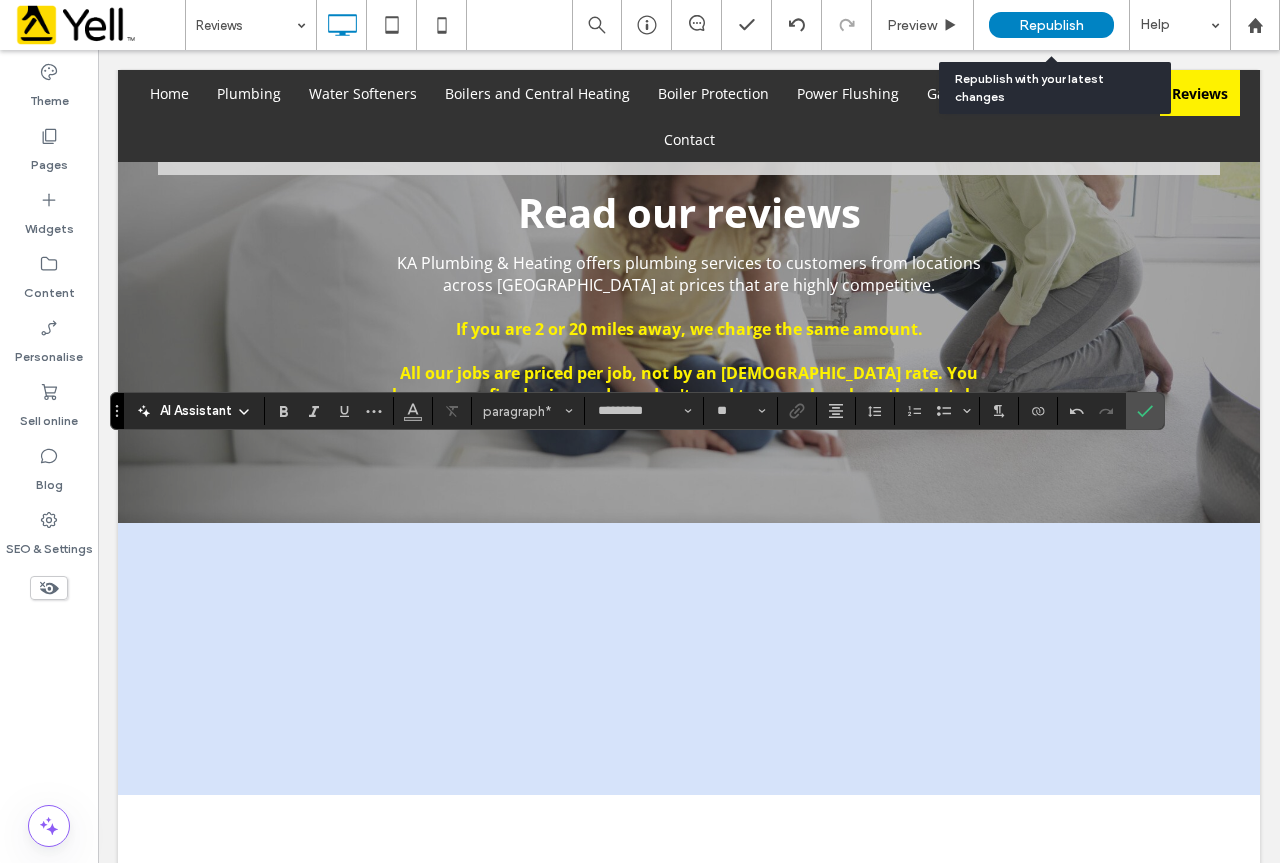 click on "Republish" at bounding box center [1051, 25] 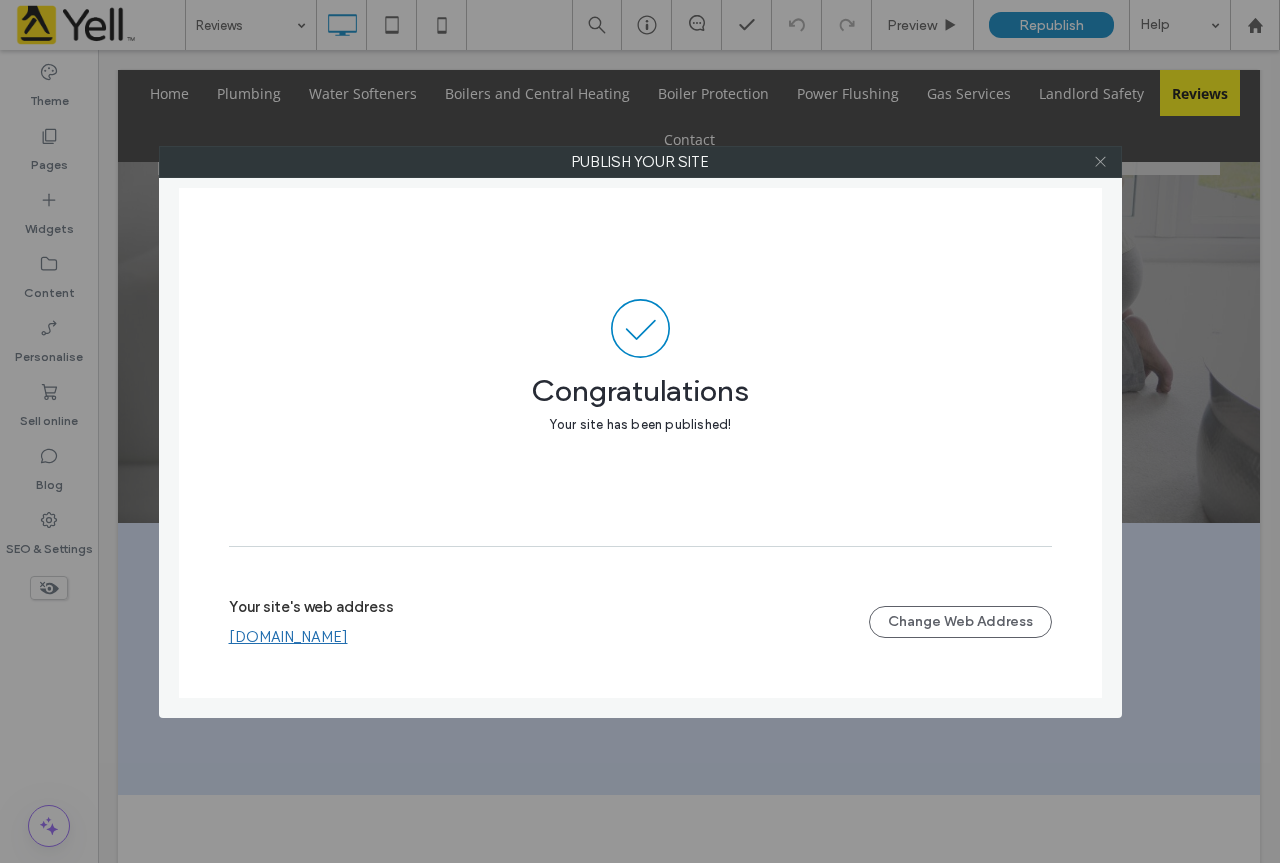 click 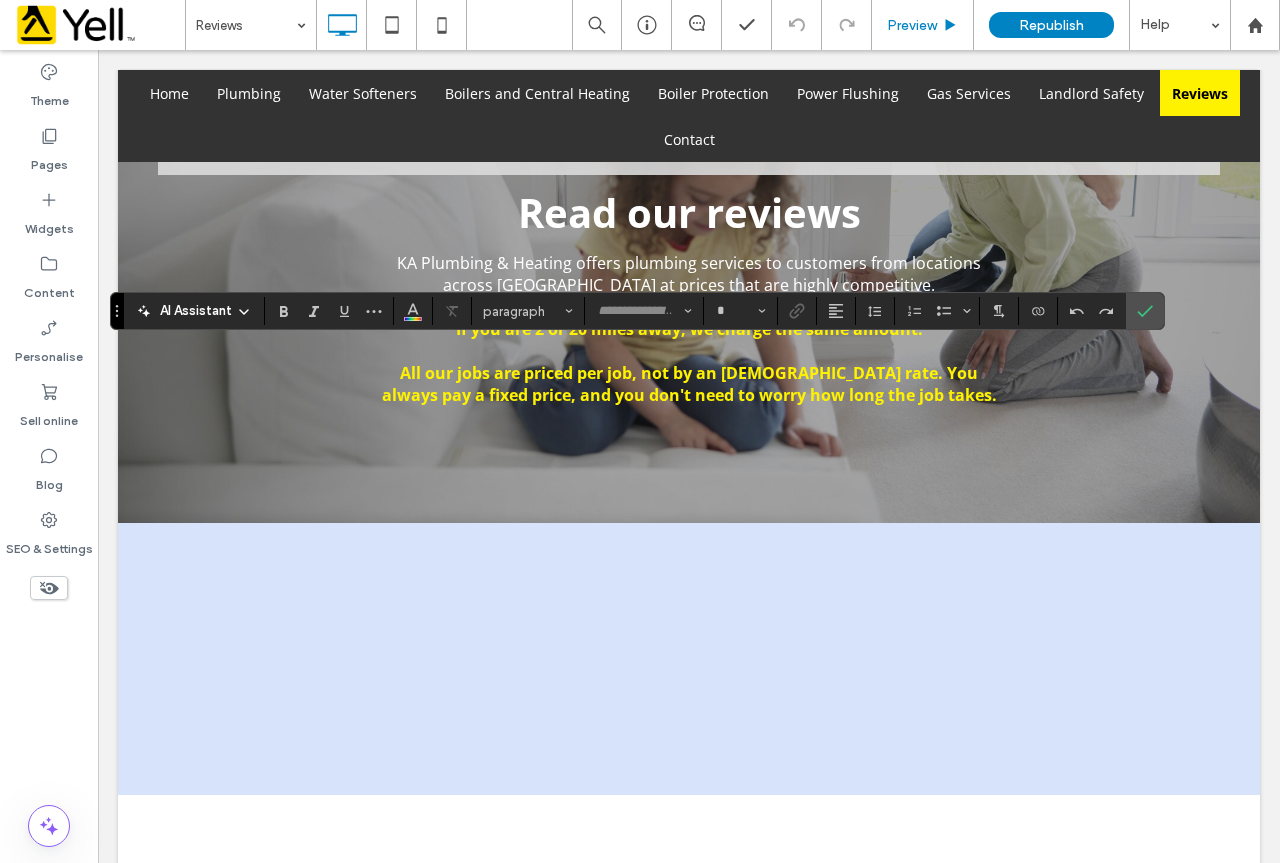 type on "*********" 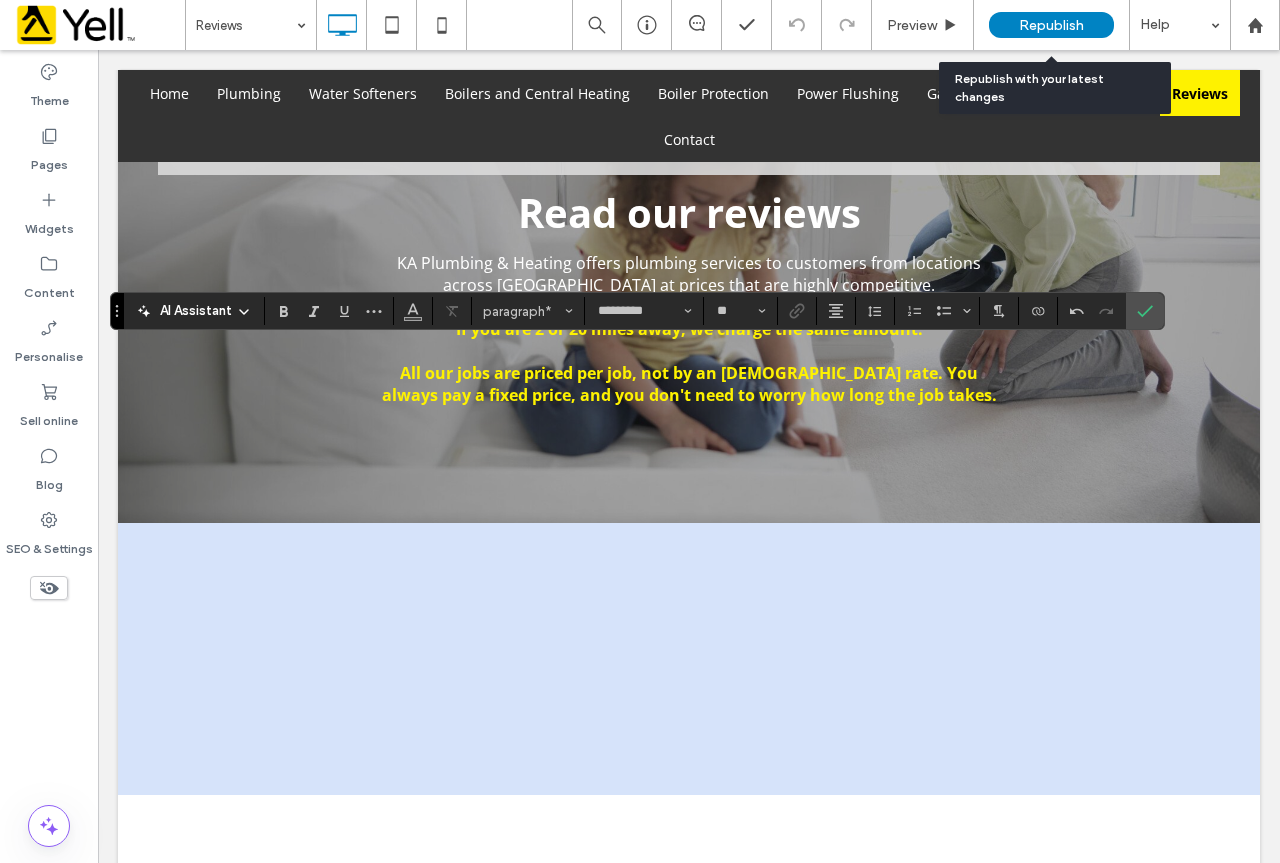 click on "Republish" at bounding box center (1051, 25) 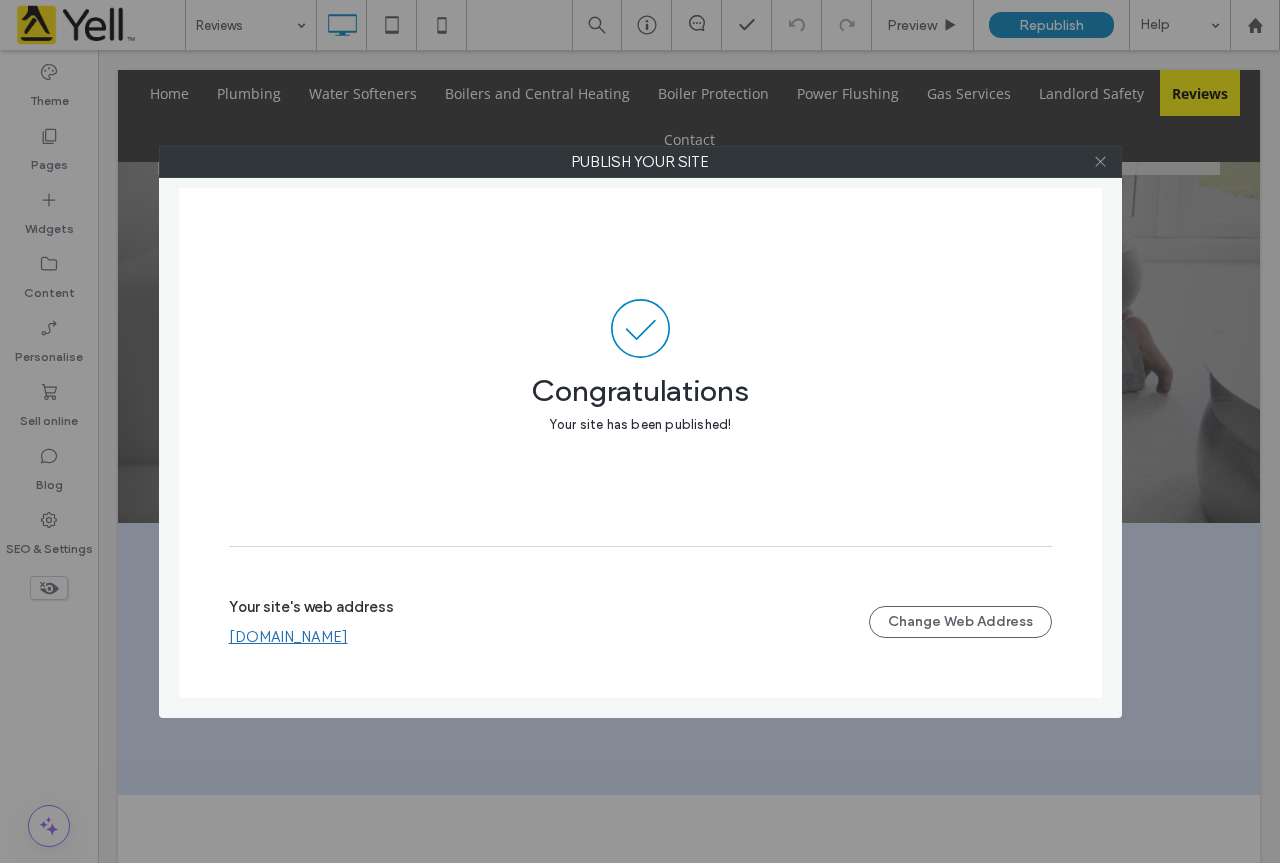click 